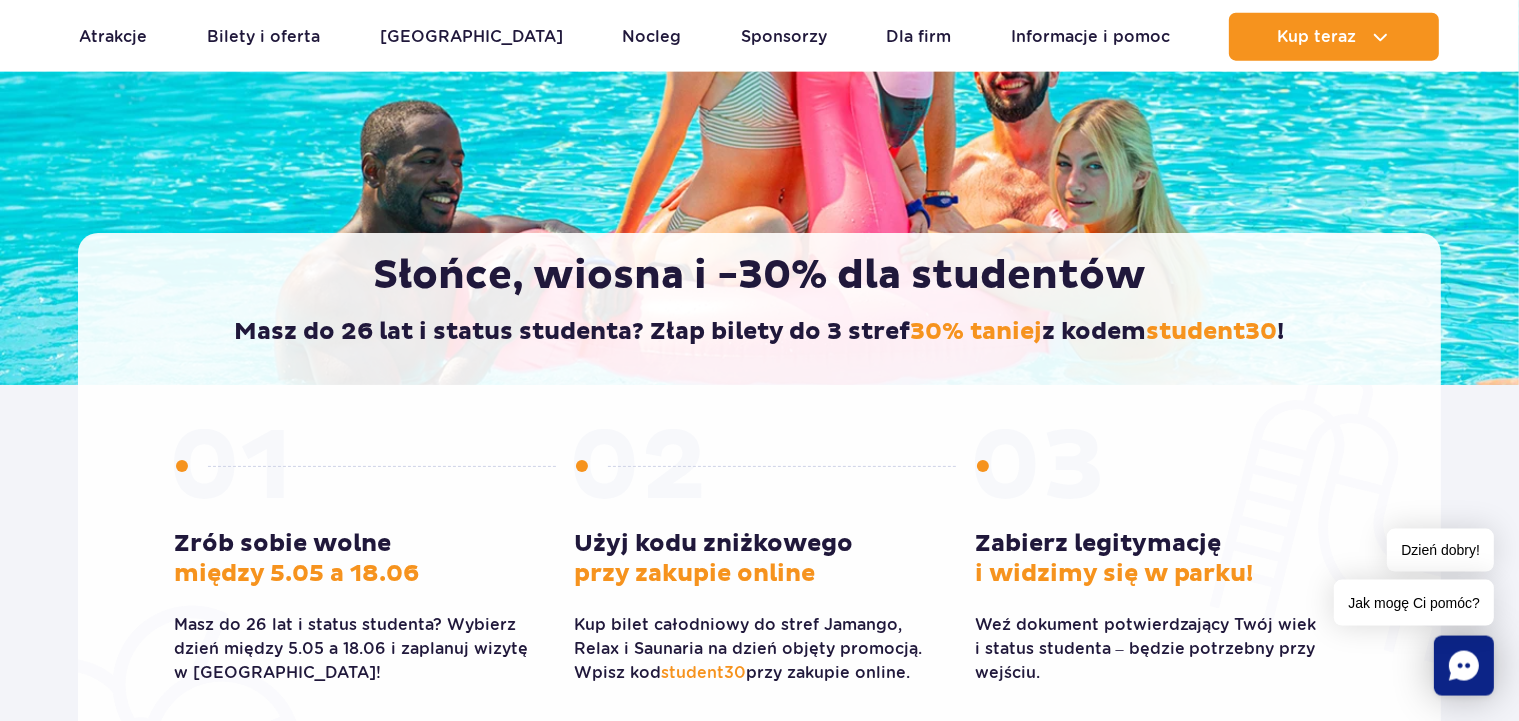 scroll, scrollTop: 0, scrollLeft: 0, axis: both 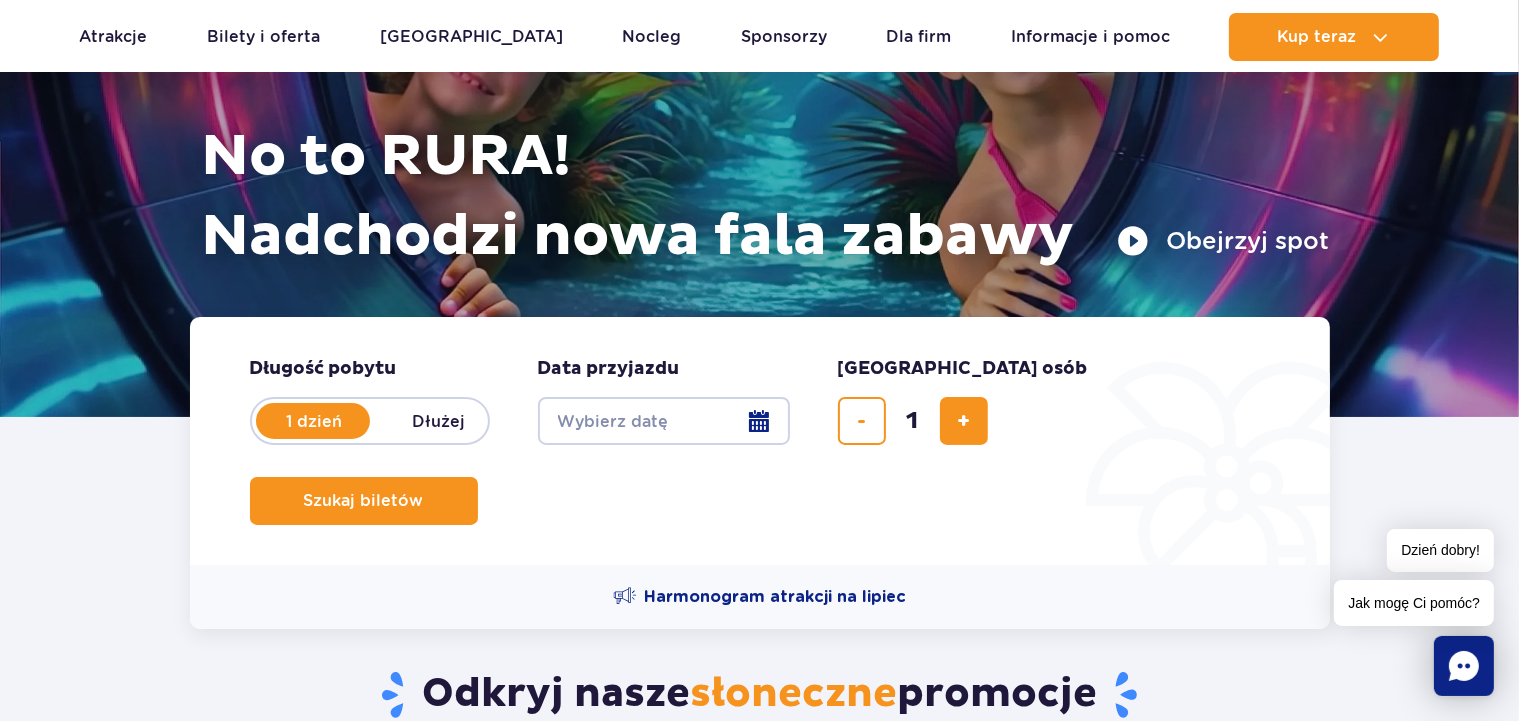 click on "Date from" at bounding box center [664, 421] 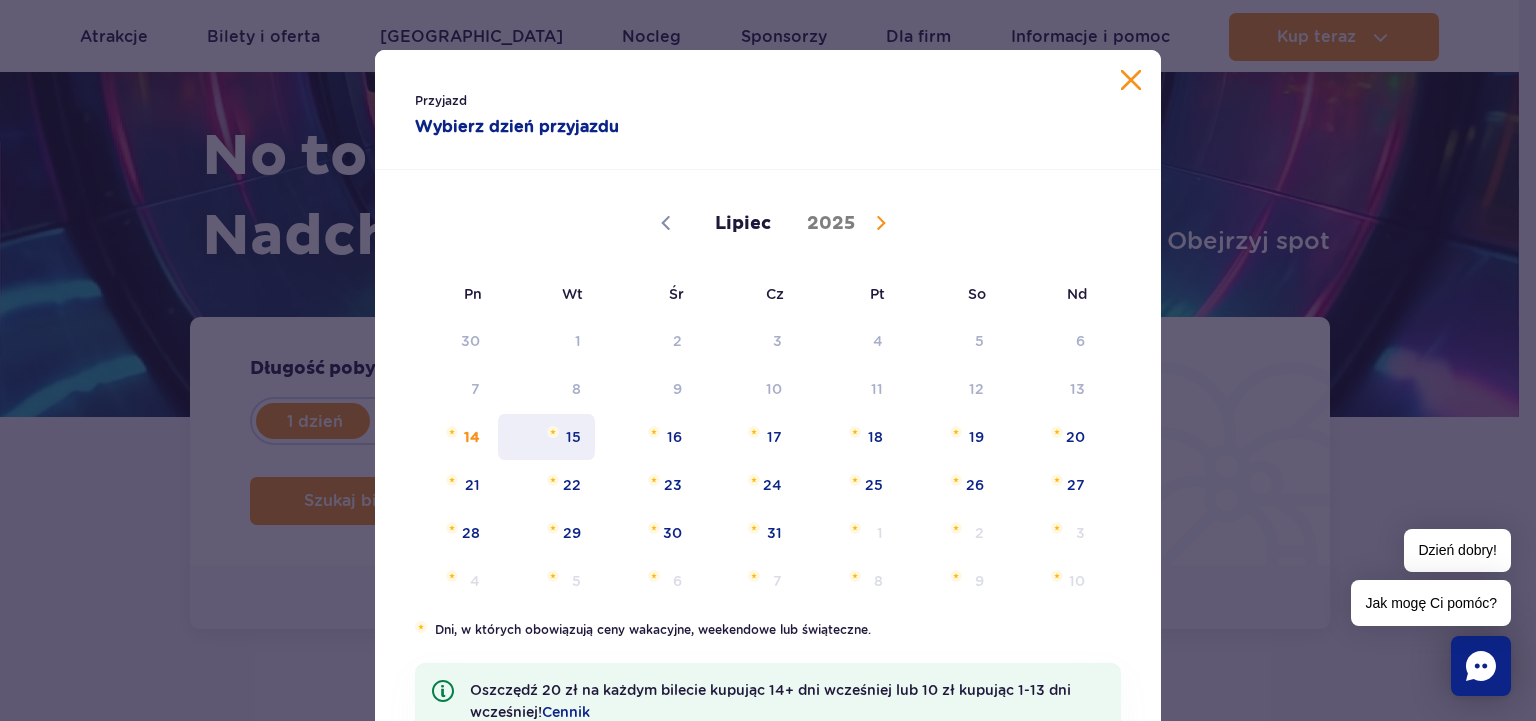 click on "15" at bounding box center (546, 437) 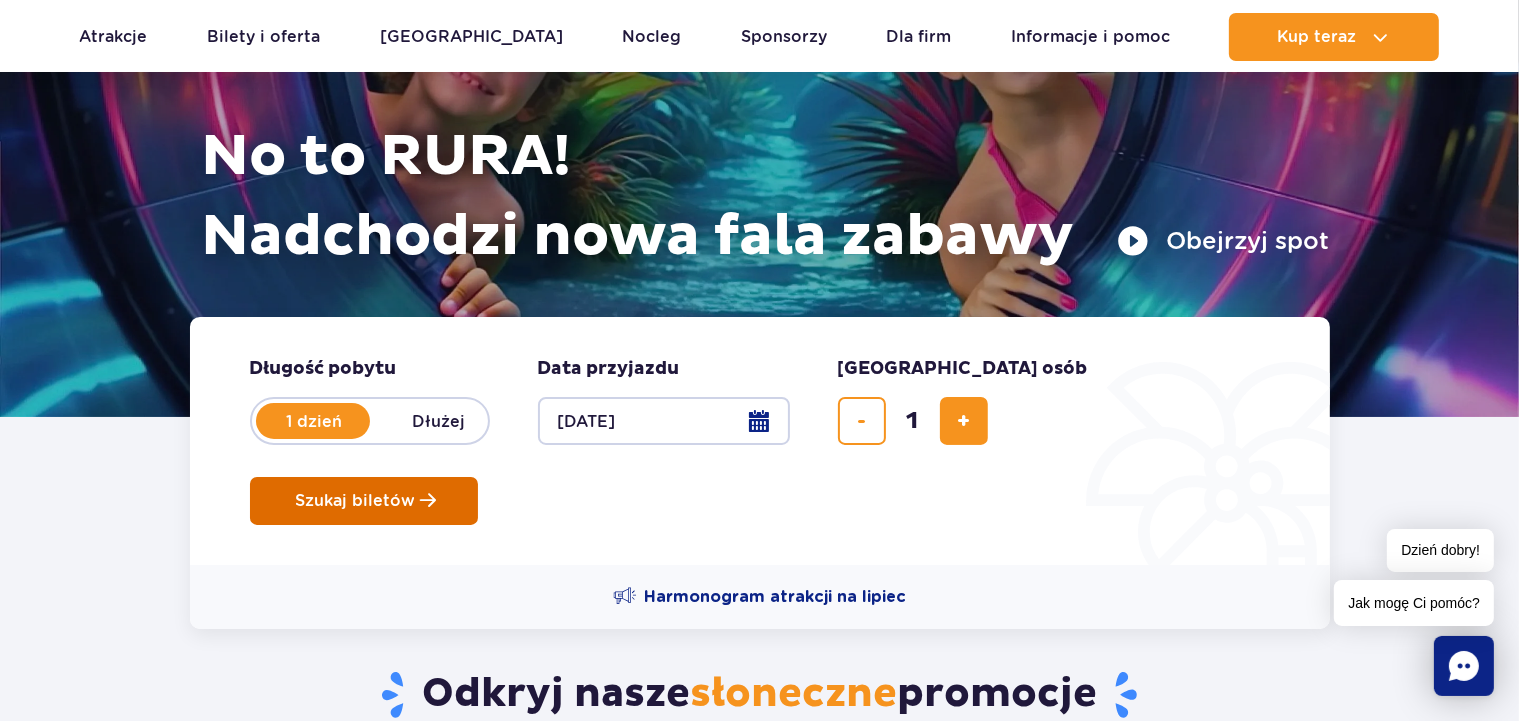 drag, startPoint x: 972, startPoint y: 419, endPoint x: 1059, endPoint y: 419, distance: 87 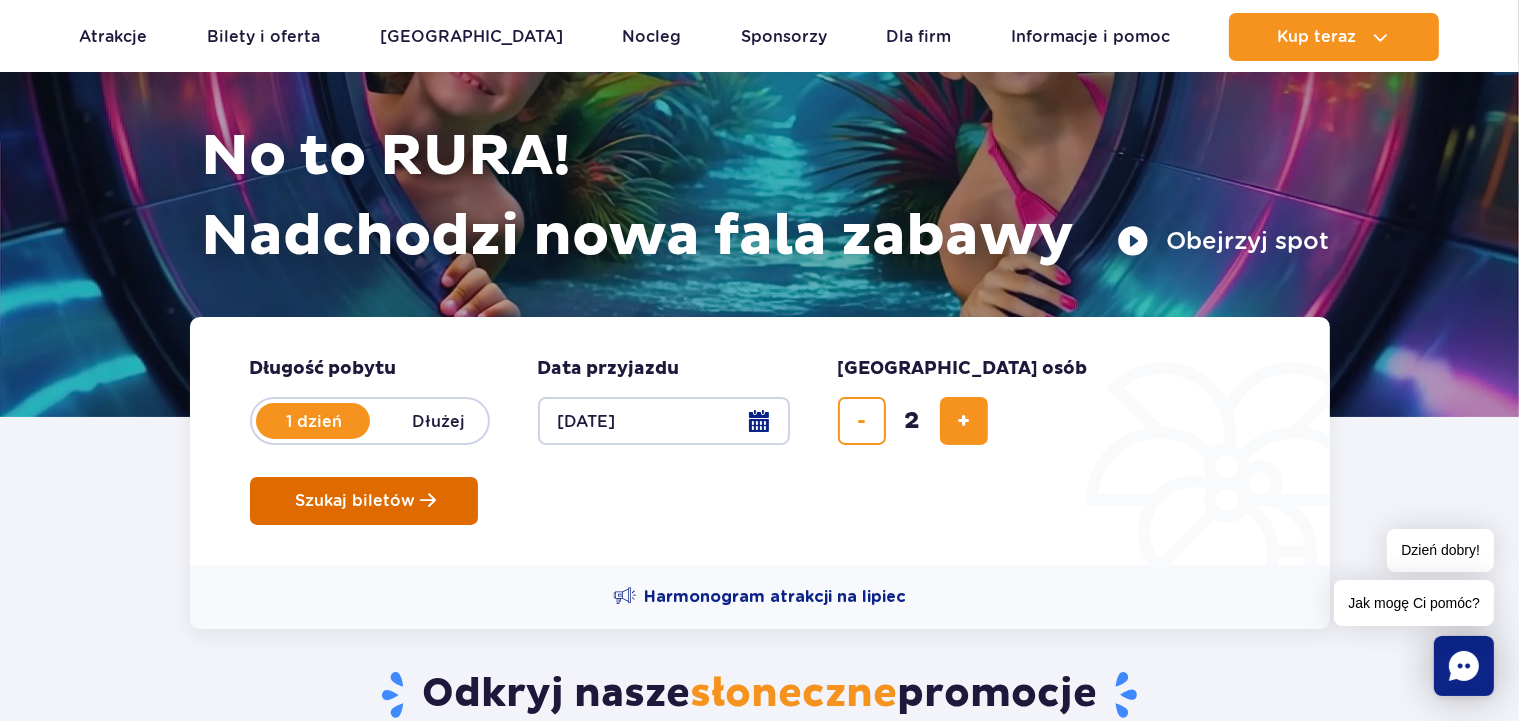 click on "Szukaj biletów" at bounding box center [356, 501] 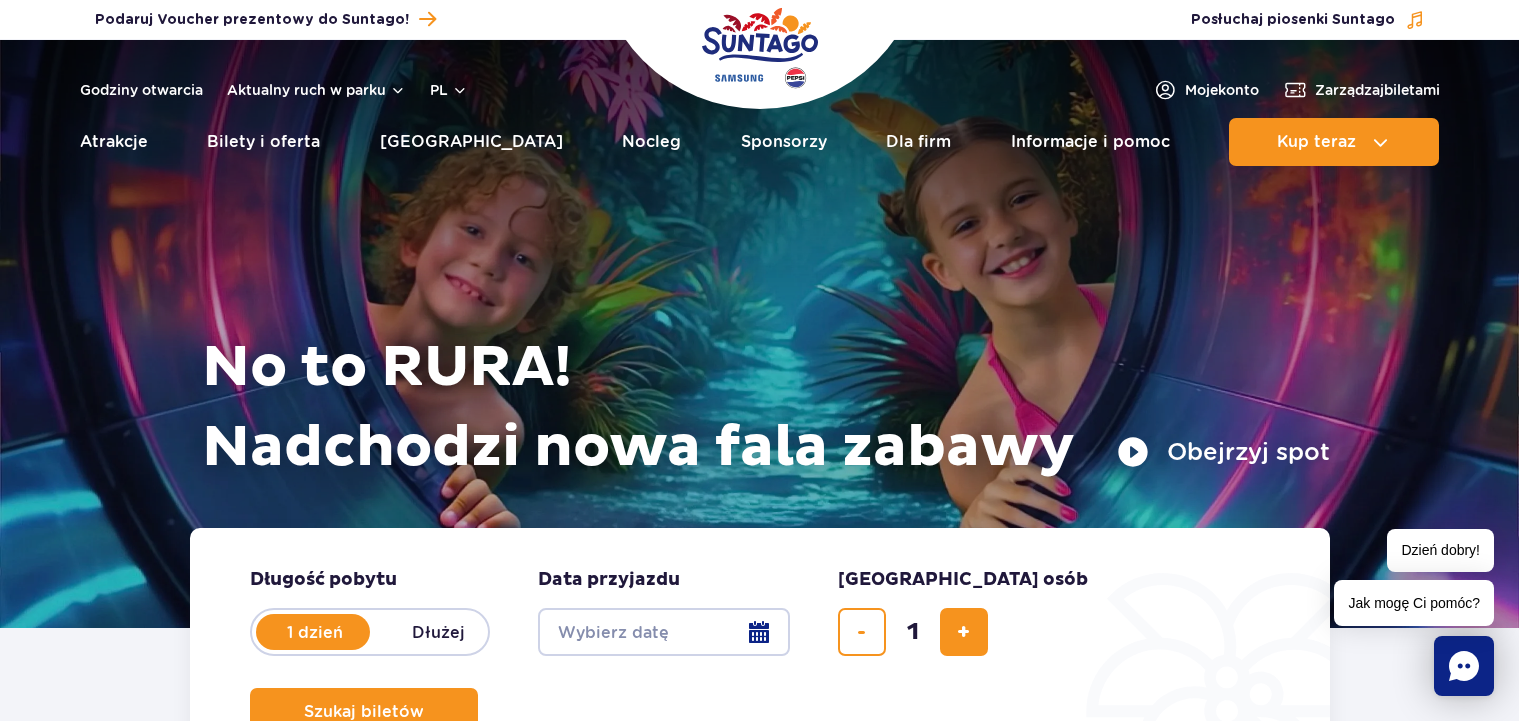 scroll, scrollTop: 0, scrollLeft: 0, axis: both 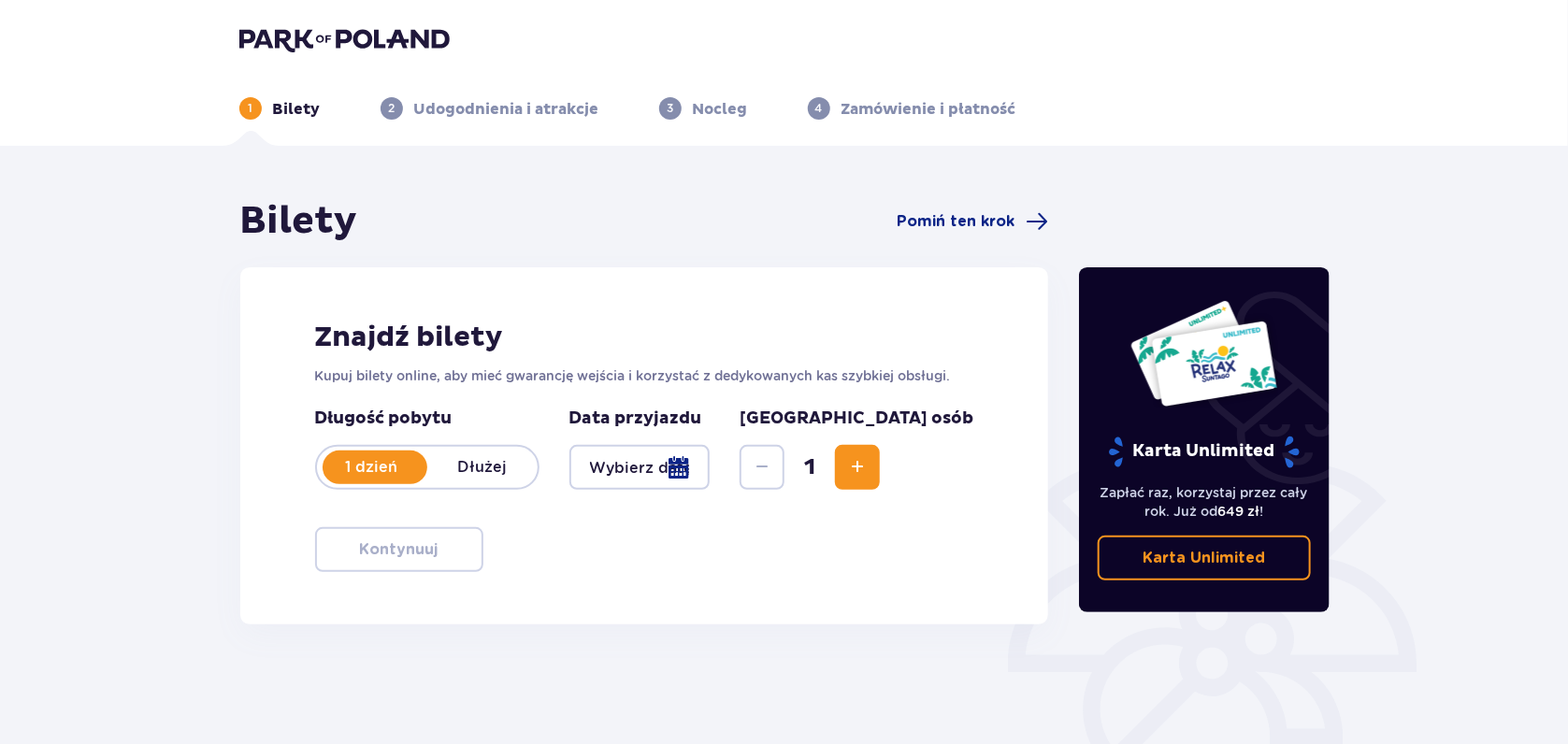 drag, startPoint x: 701, startPoint y: 482, endPoint x: 709, endPoint y: 490, distance: 11.313708 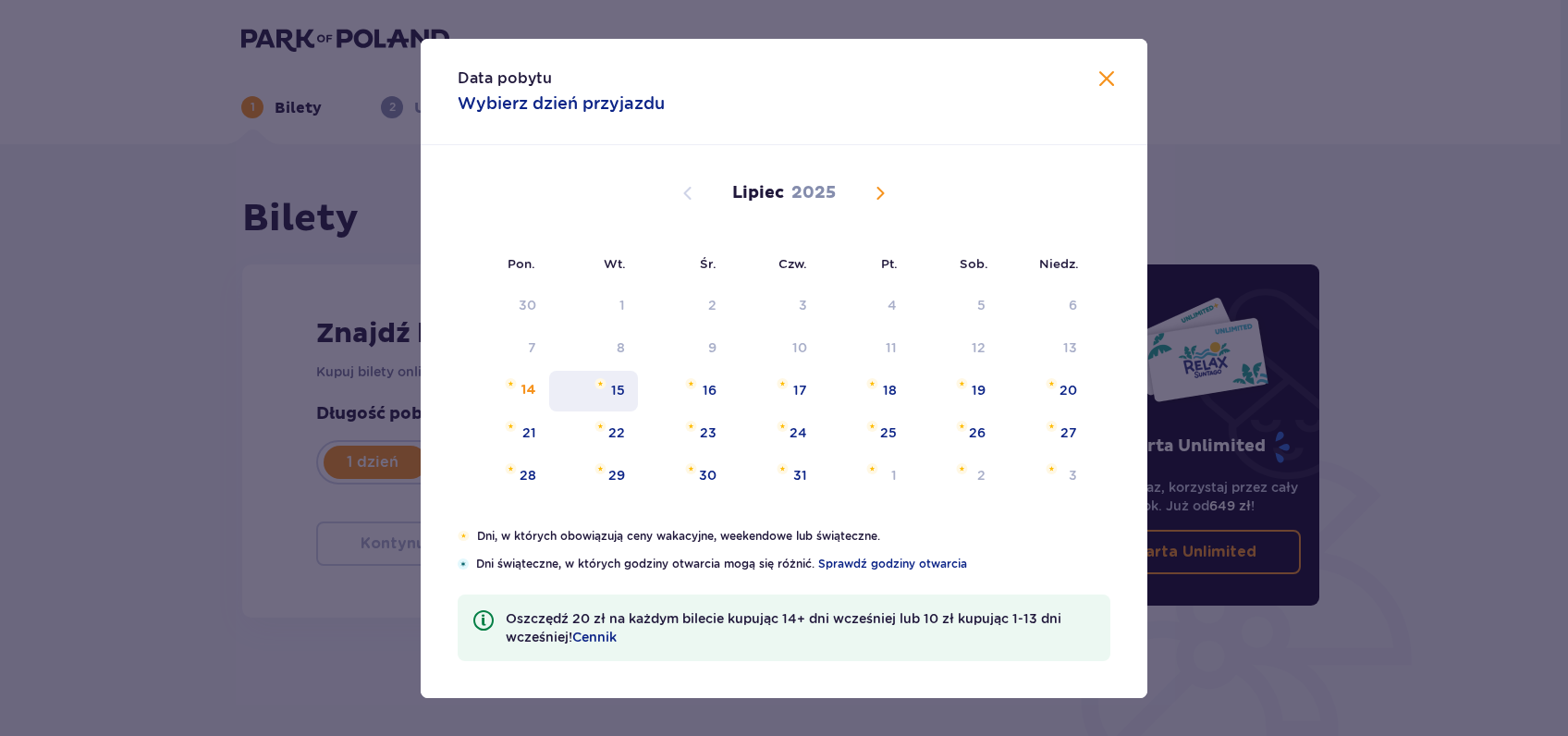 click on "15" at bounding box center [594, 391] 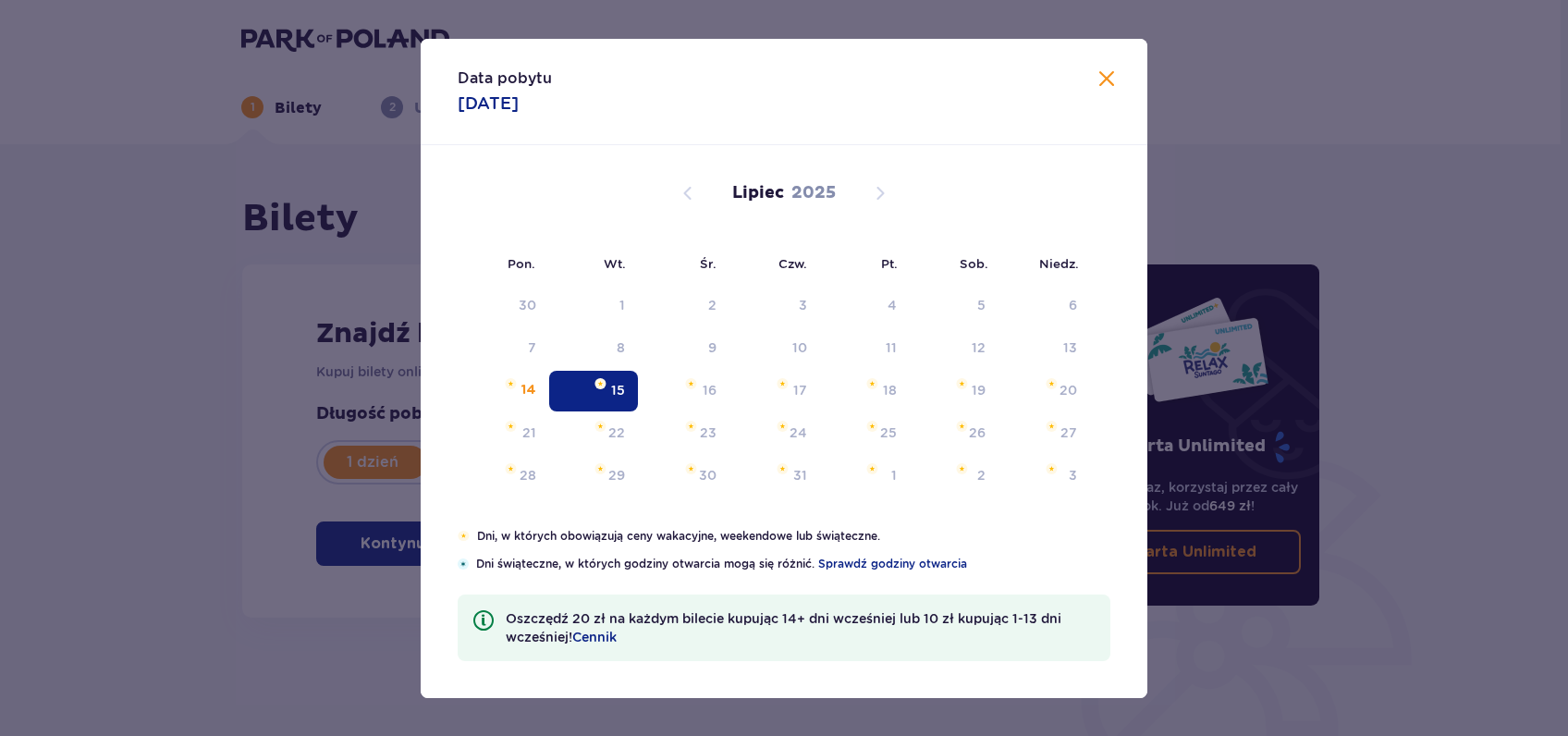 type on "15.07.25" 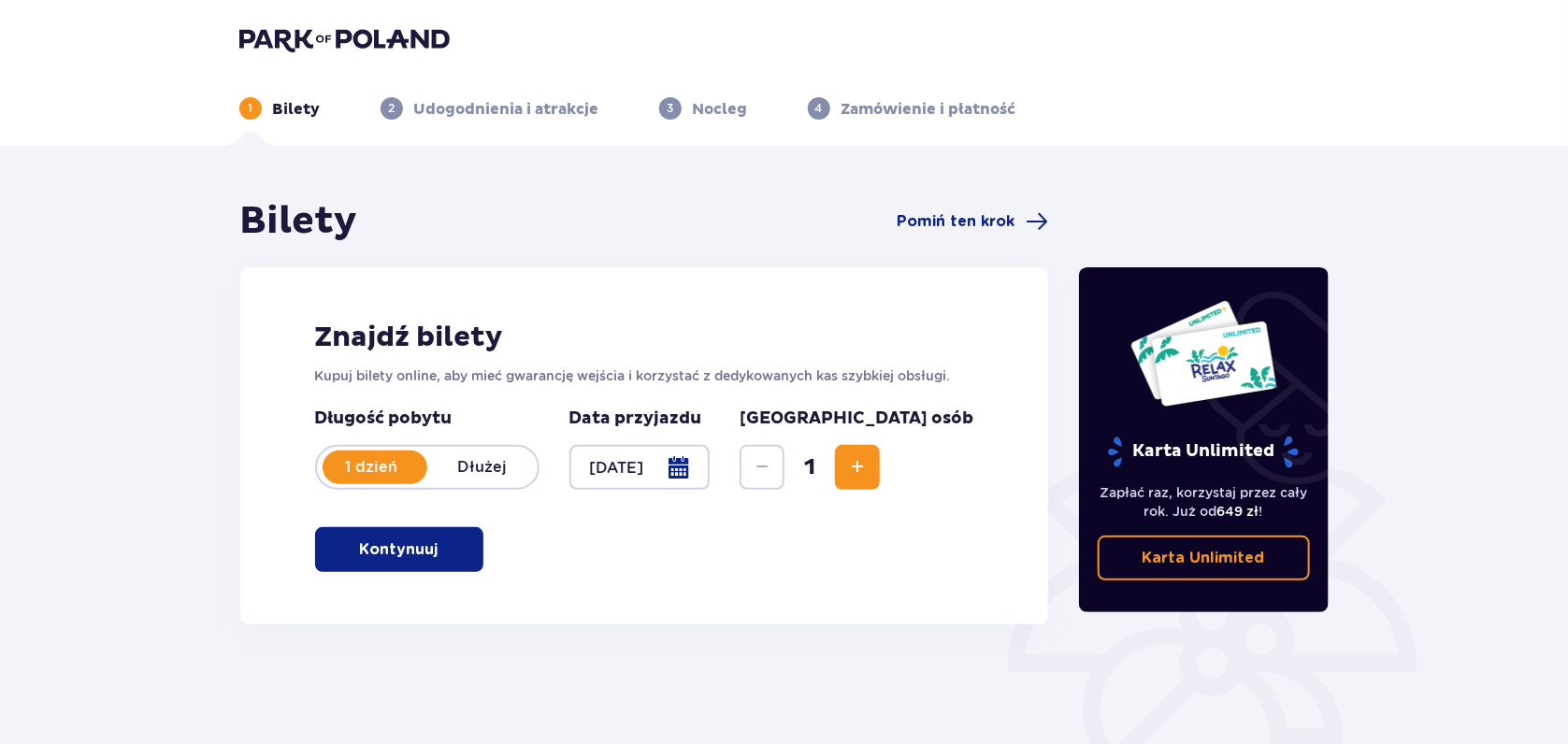 click on "1" at bounding box center (810, 467) 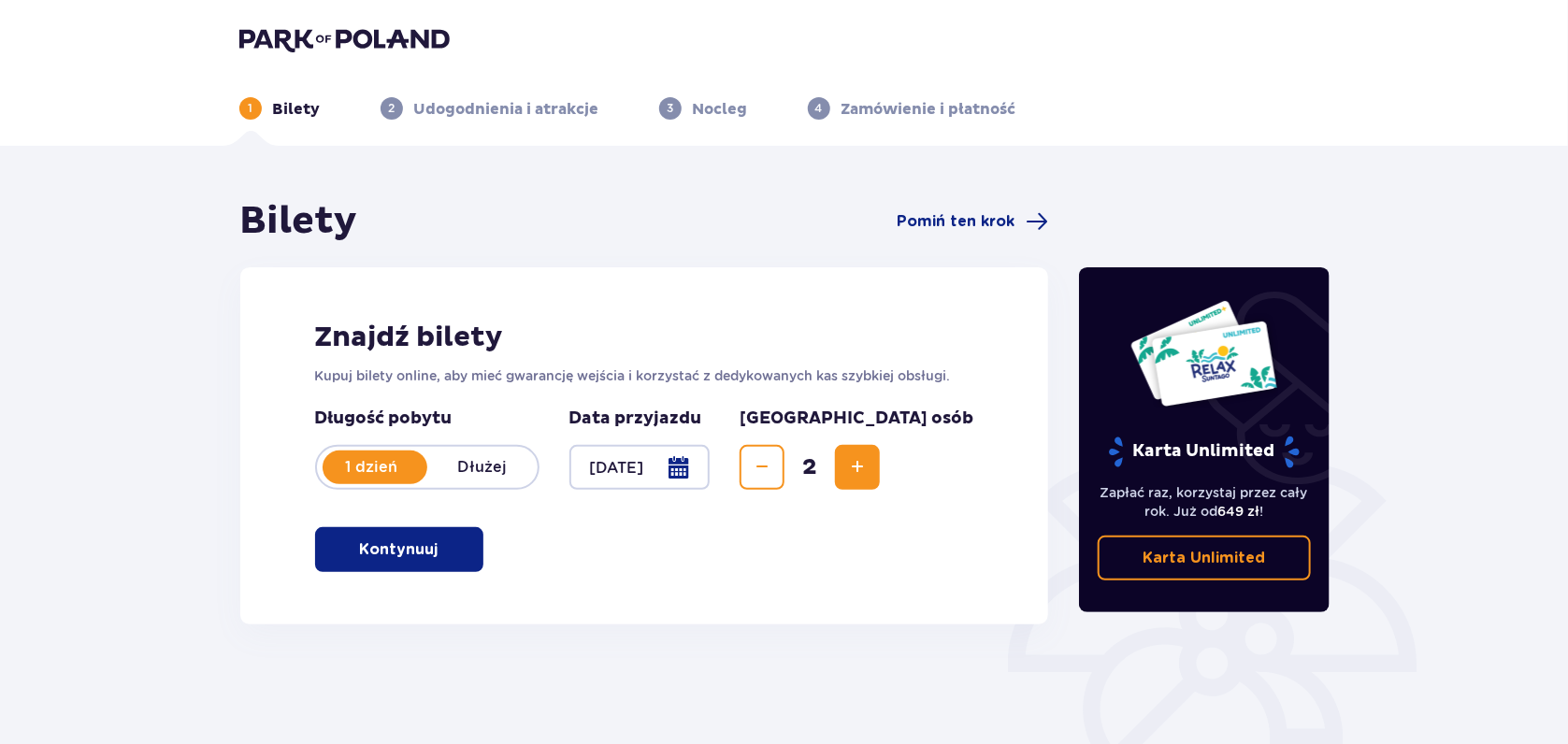 click on "Kontynuuj" at bounding box center (399, 550) 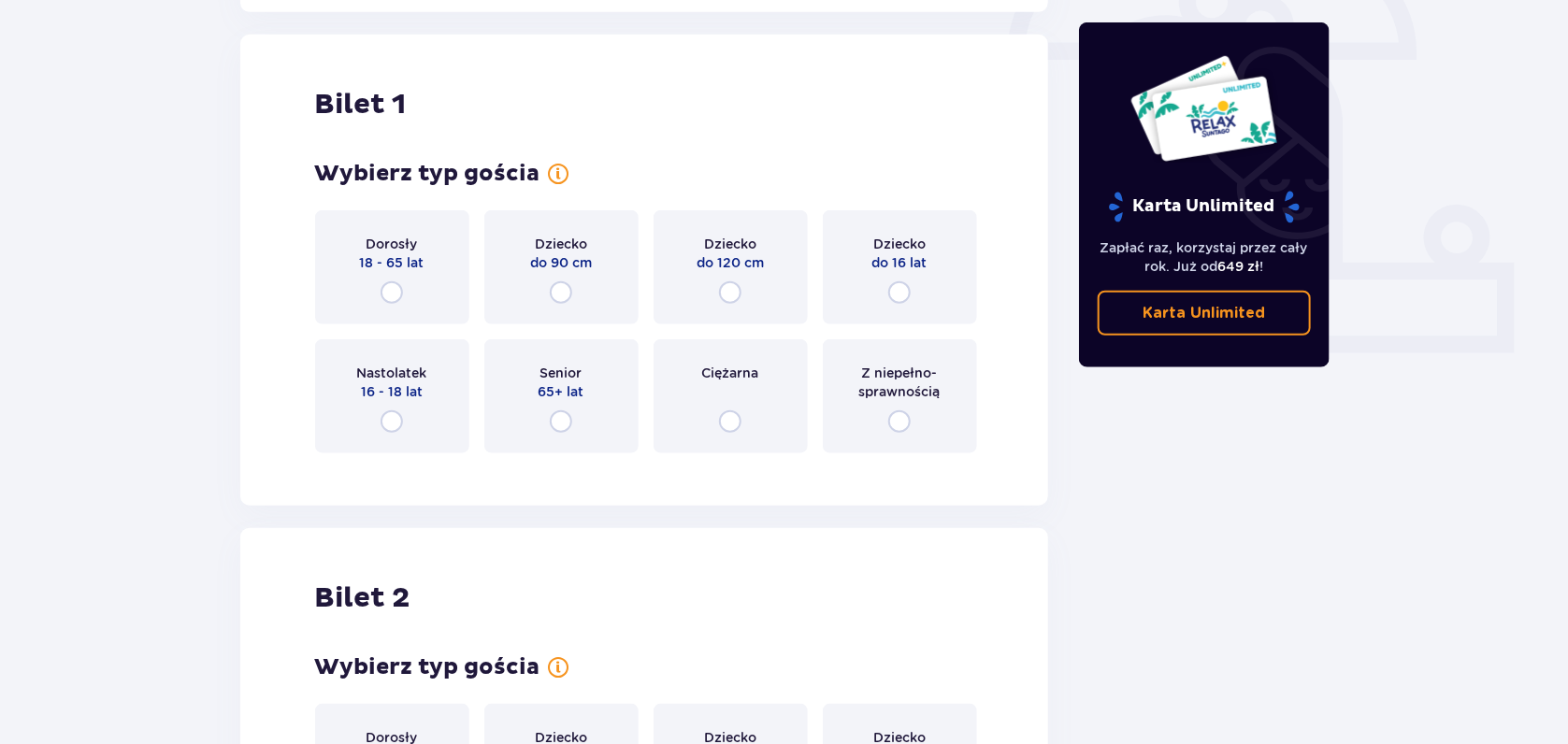 scroll, scrollTop: 623, scrollLeft: 0, axis: vertical 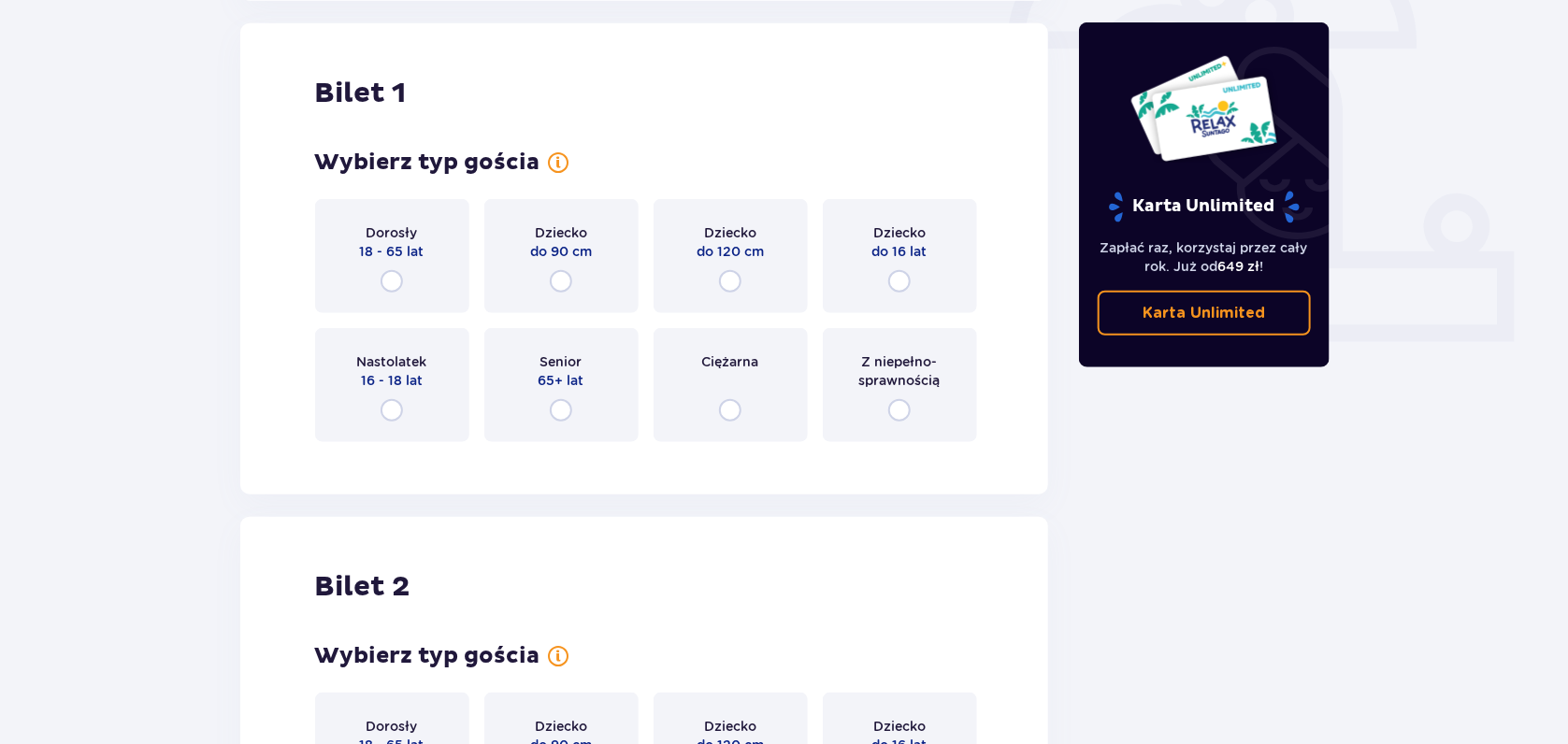 click on "Dorosły 18 - 65 lat" at bounding box center [392, 256] 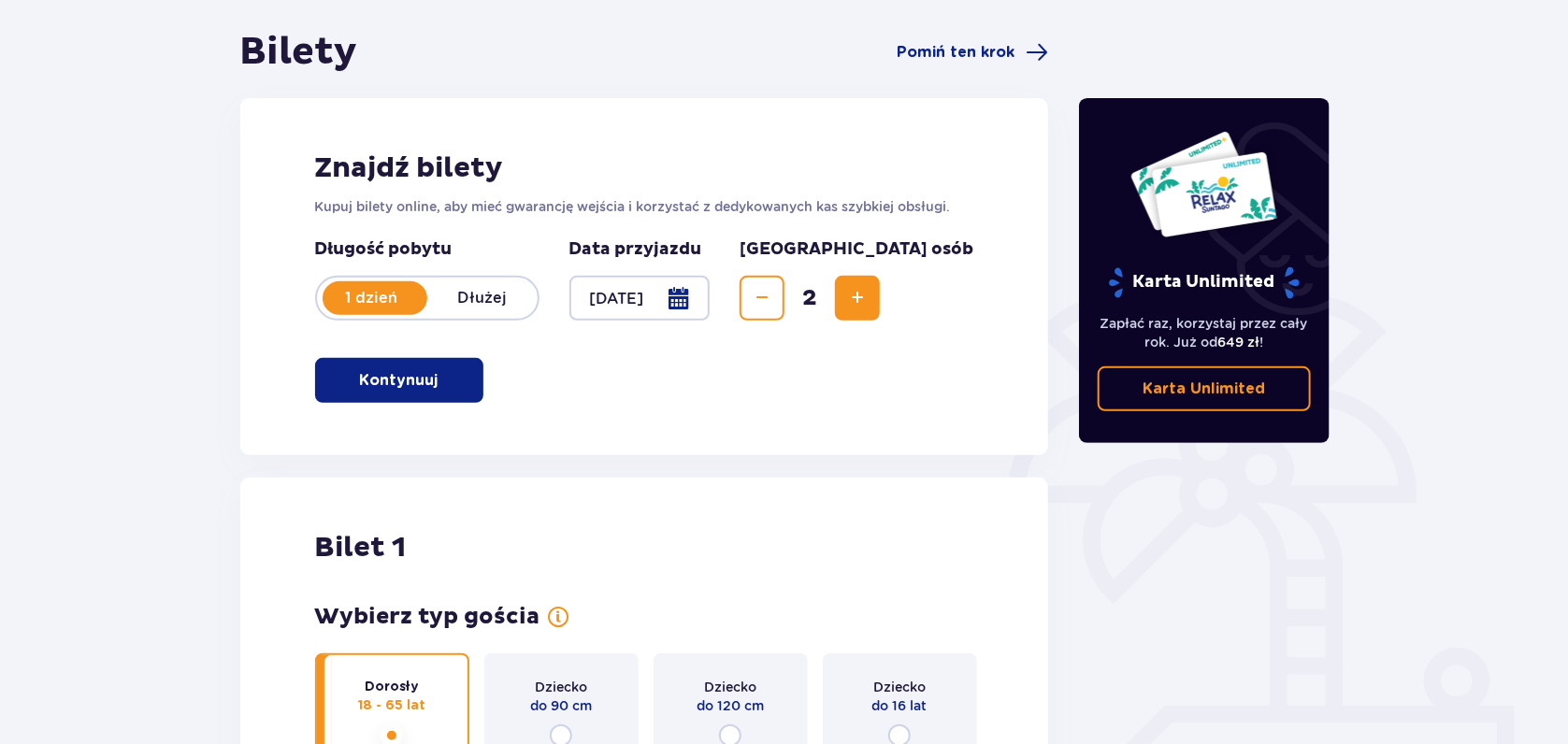 scroll, scrollTop: 39, scrollLeft: 0, axis: vertical 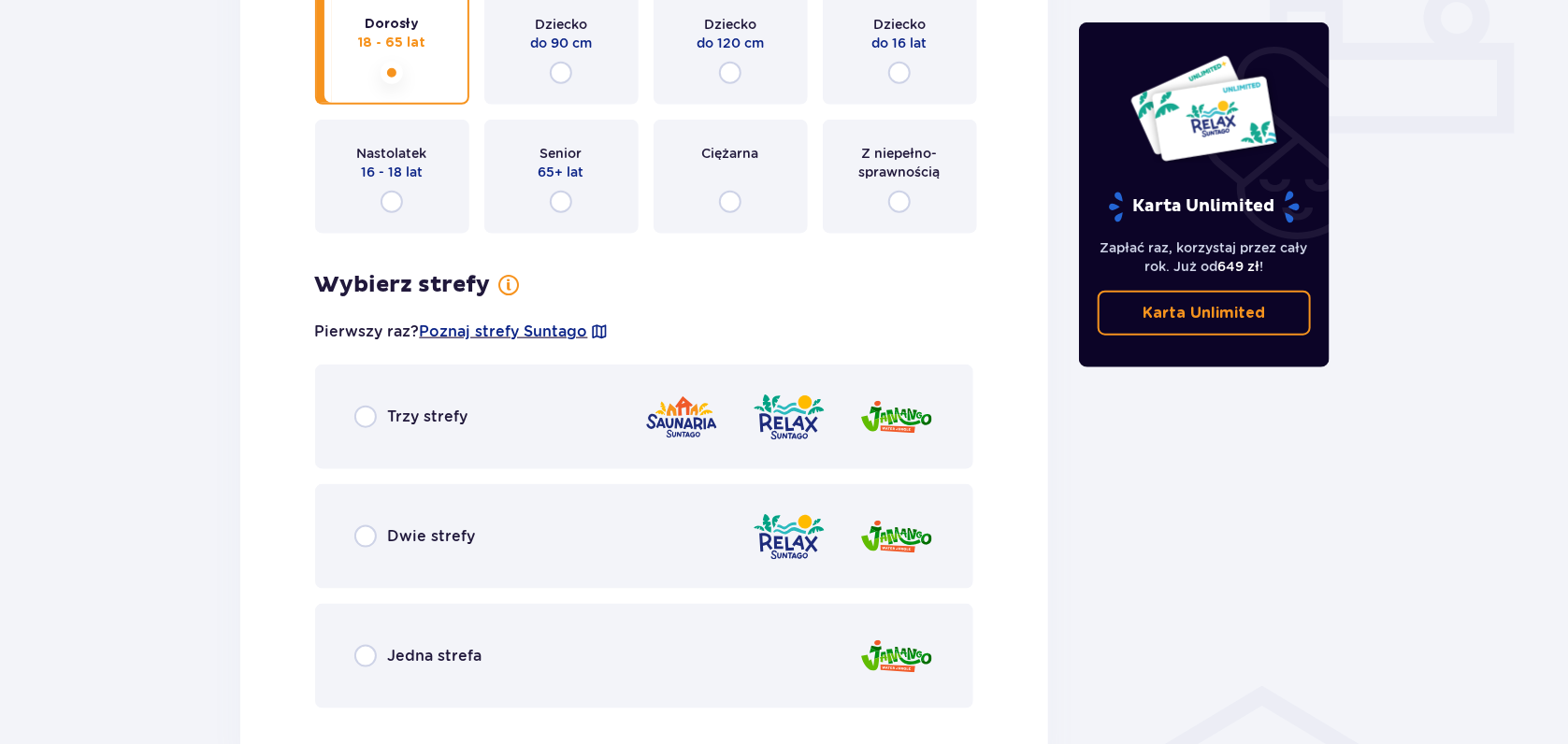 click on "Dwie strefy" at bounding box center [432, 537] 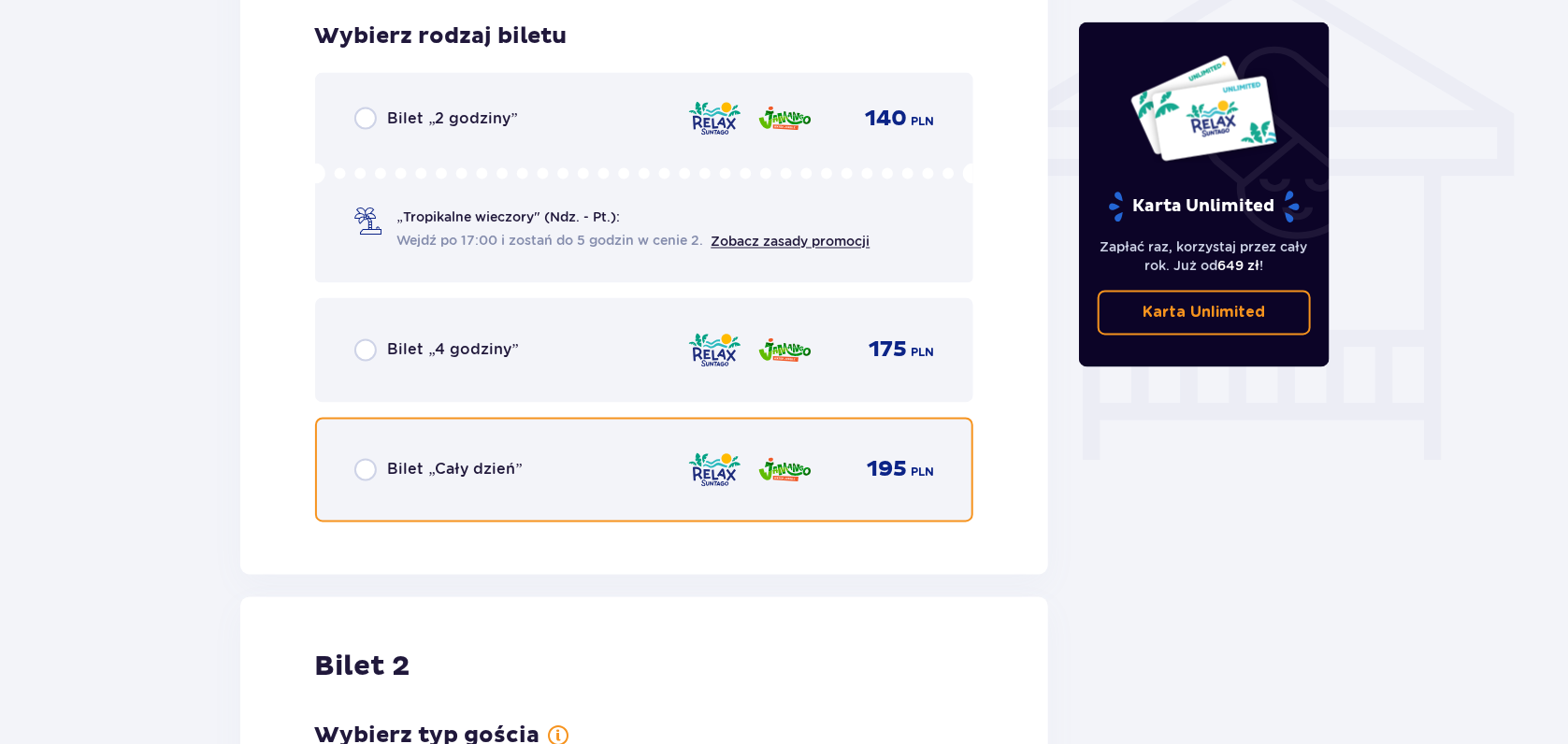 click at bounding box center [366, 470] 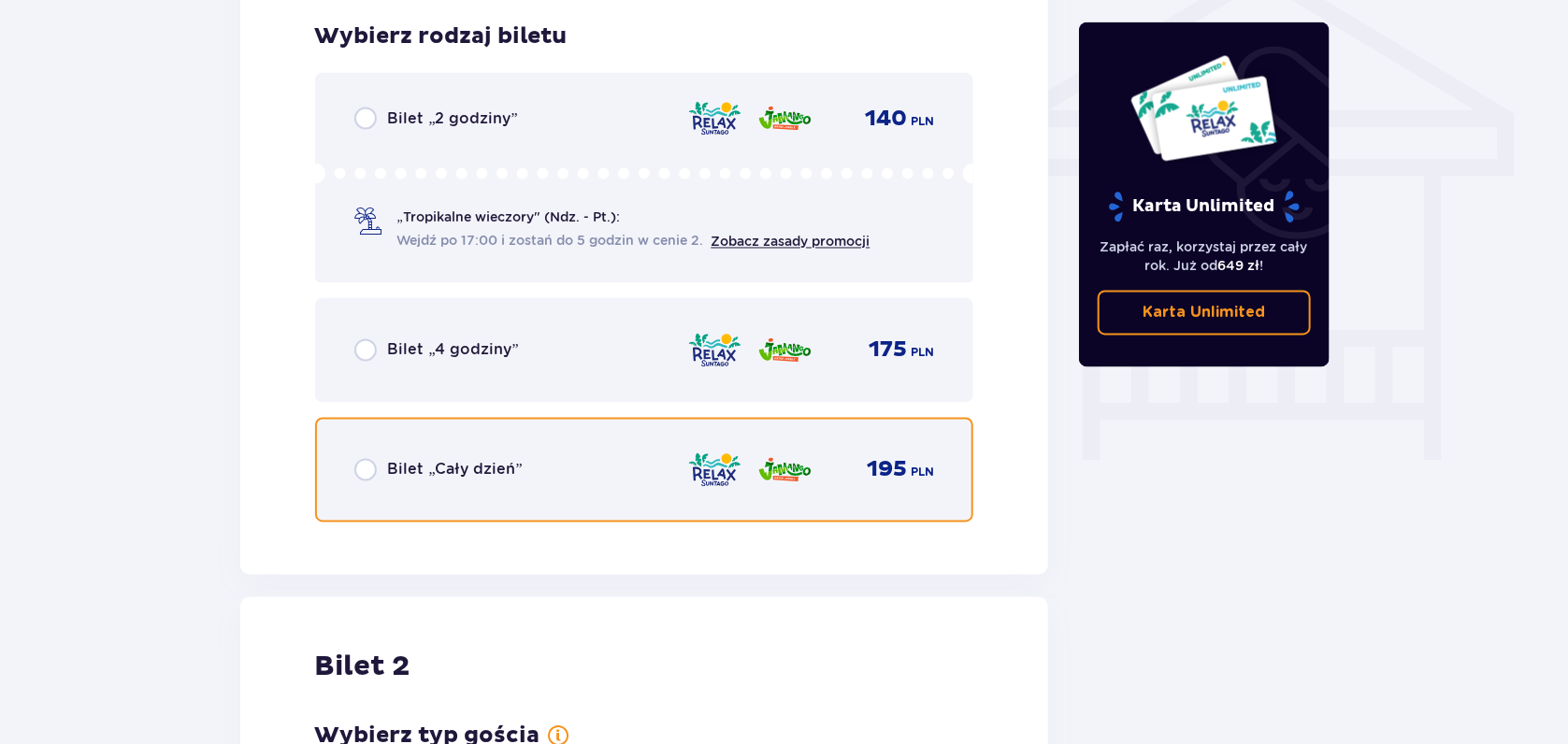 radio on "true" 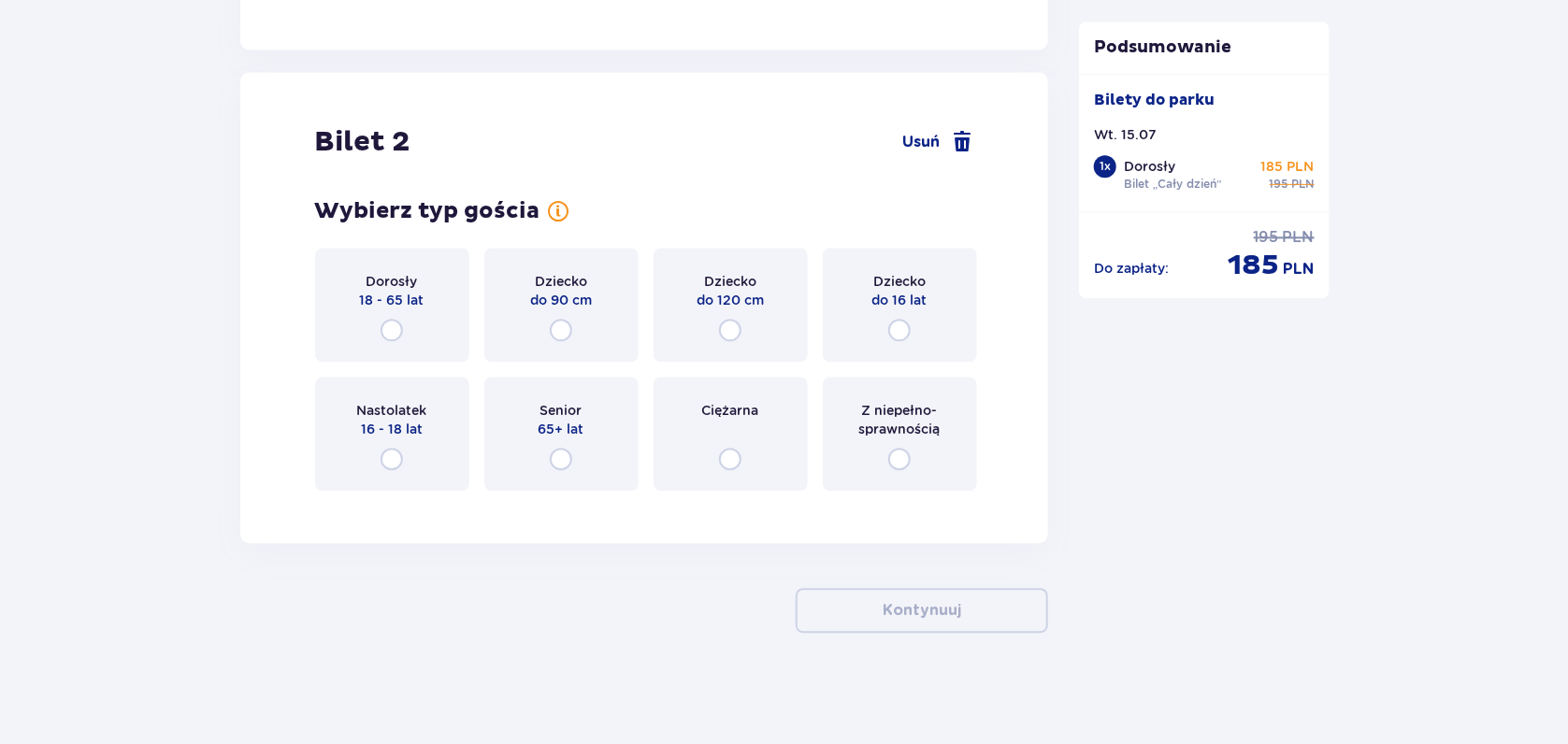 click on "16 - 18 lat" at bounding box center [392, 429] 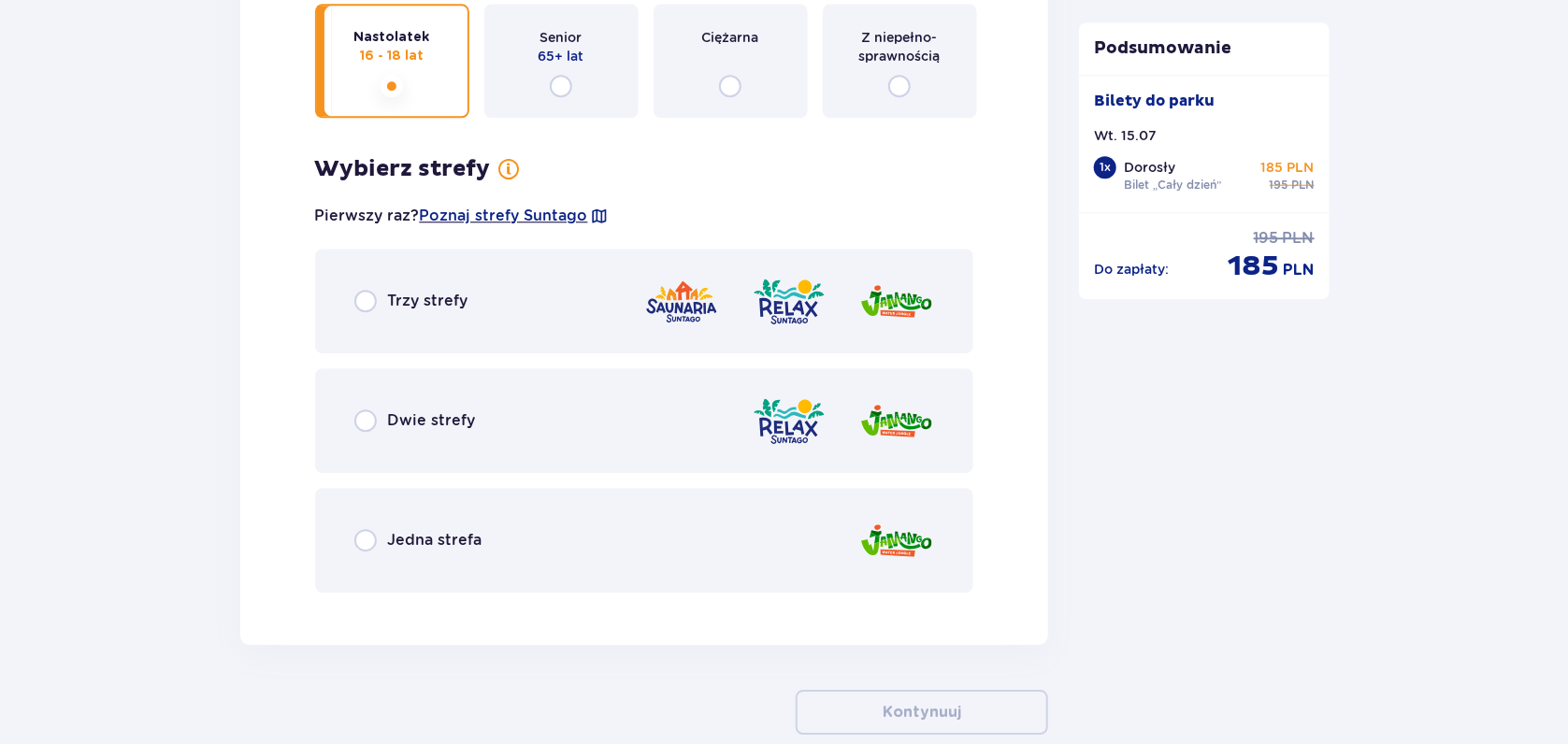 click on "Trzy strefy" at bounding box center [644, 301] 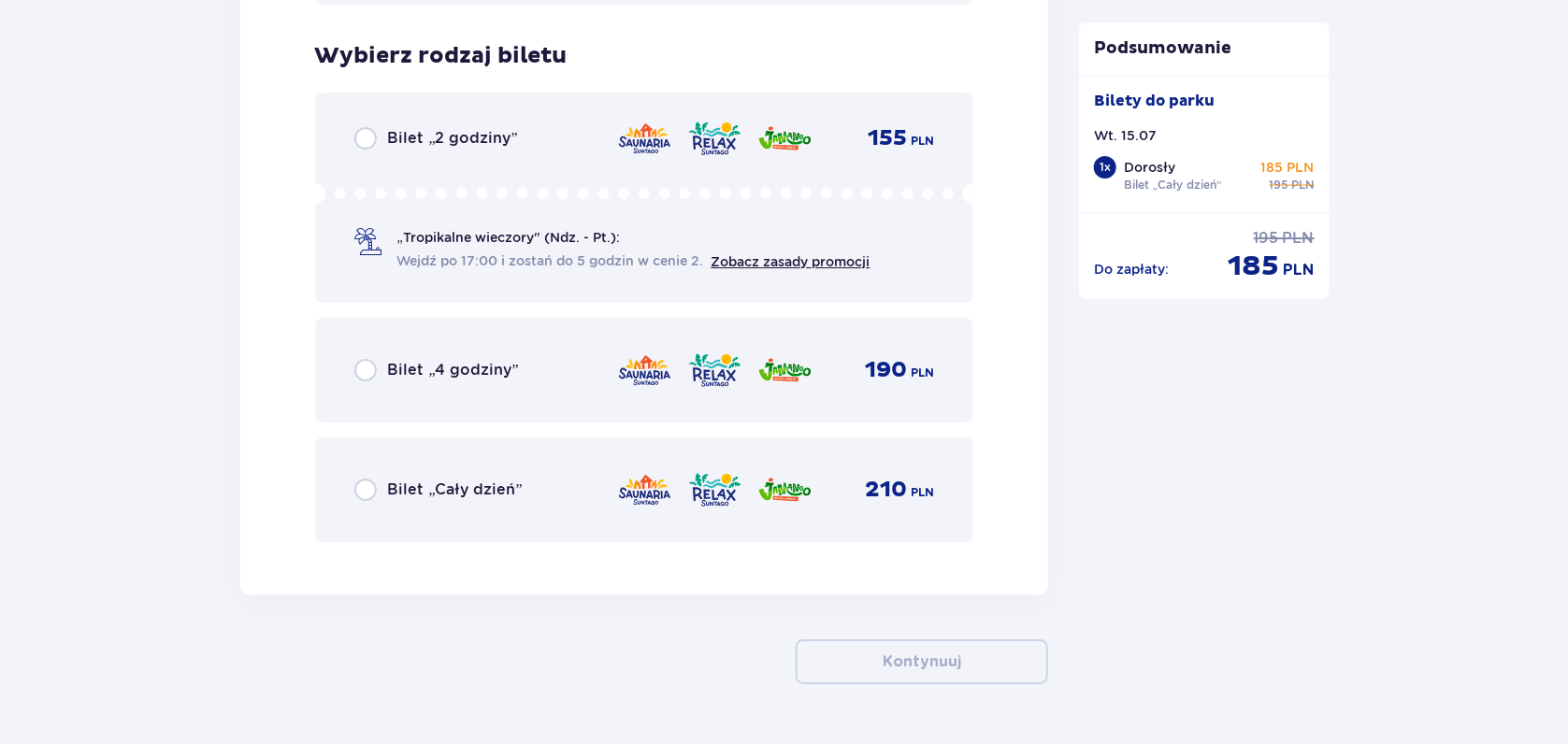 scroll, scrollTop: 3059, scrollLeft: 0, axis: vertical 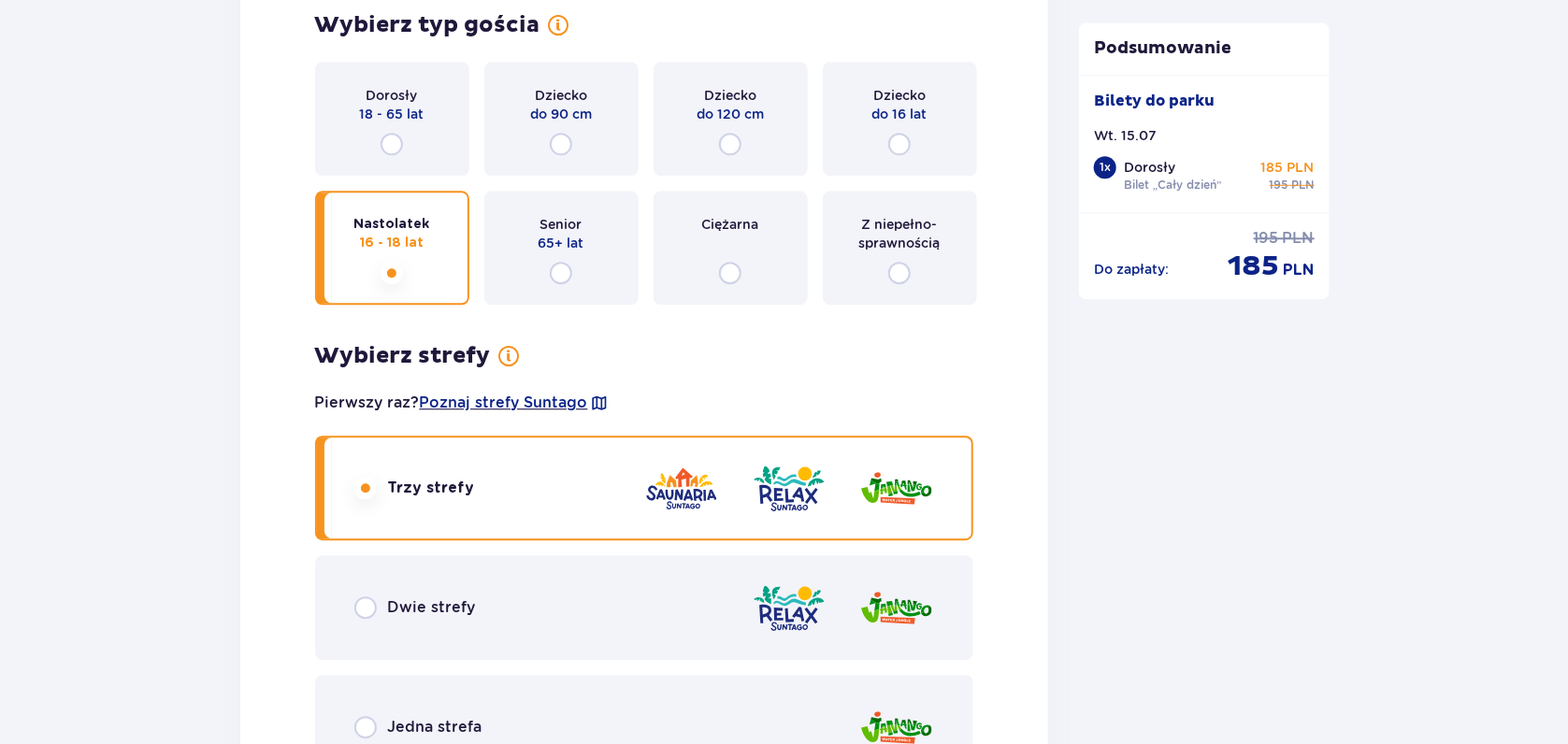 click on "Dorosły 18 - 65 lat" at bounding box center (392, 119) 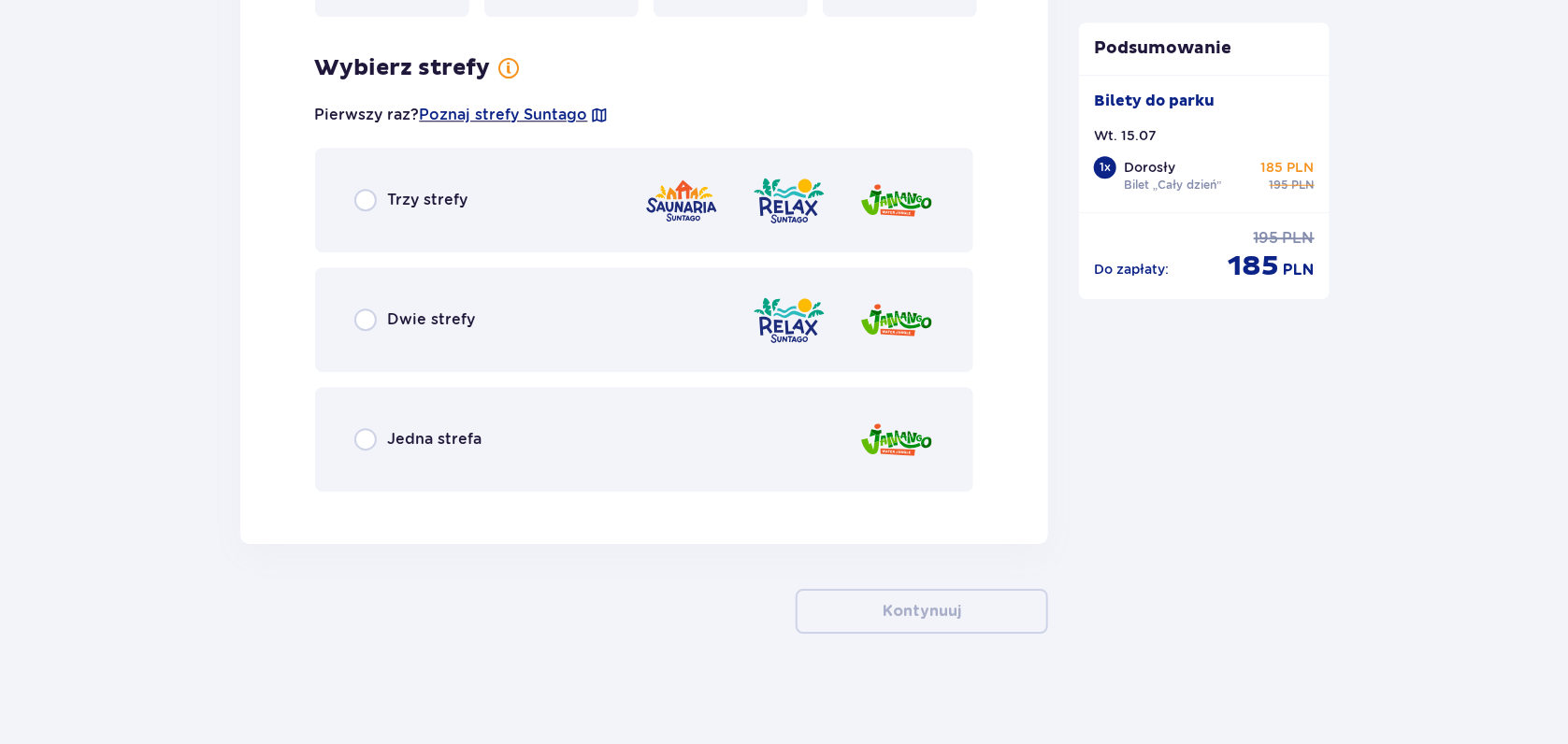 scroll, scrollTop: 2555, scrollLeft: 0, axis: vertical 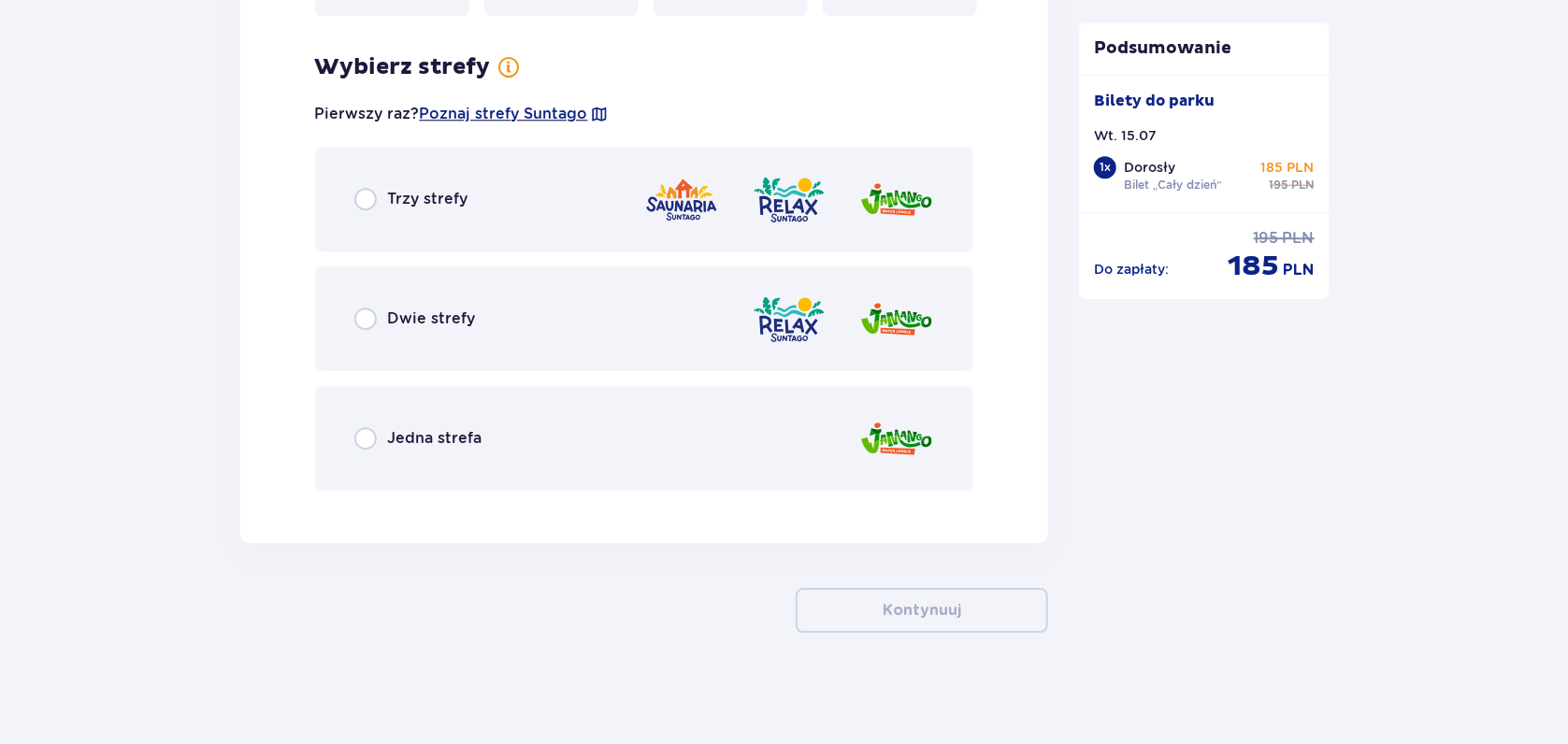 click on "Dwie strefy" at bounding box center [644, 319] 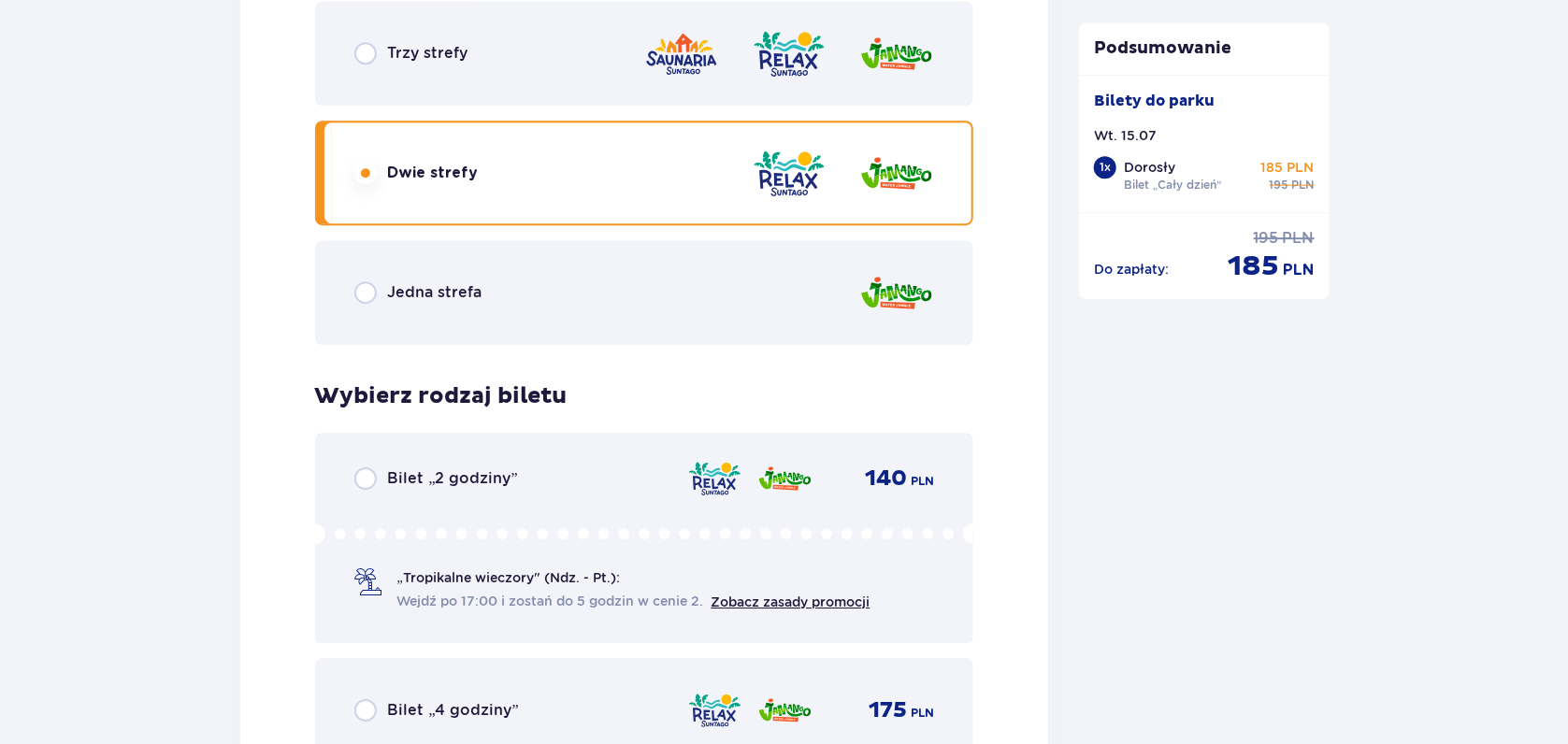 scroll, scrollTop: 2972, scrollLeft: 0, axis: vertical 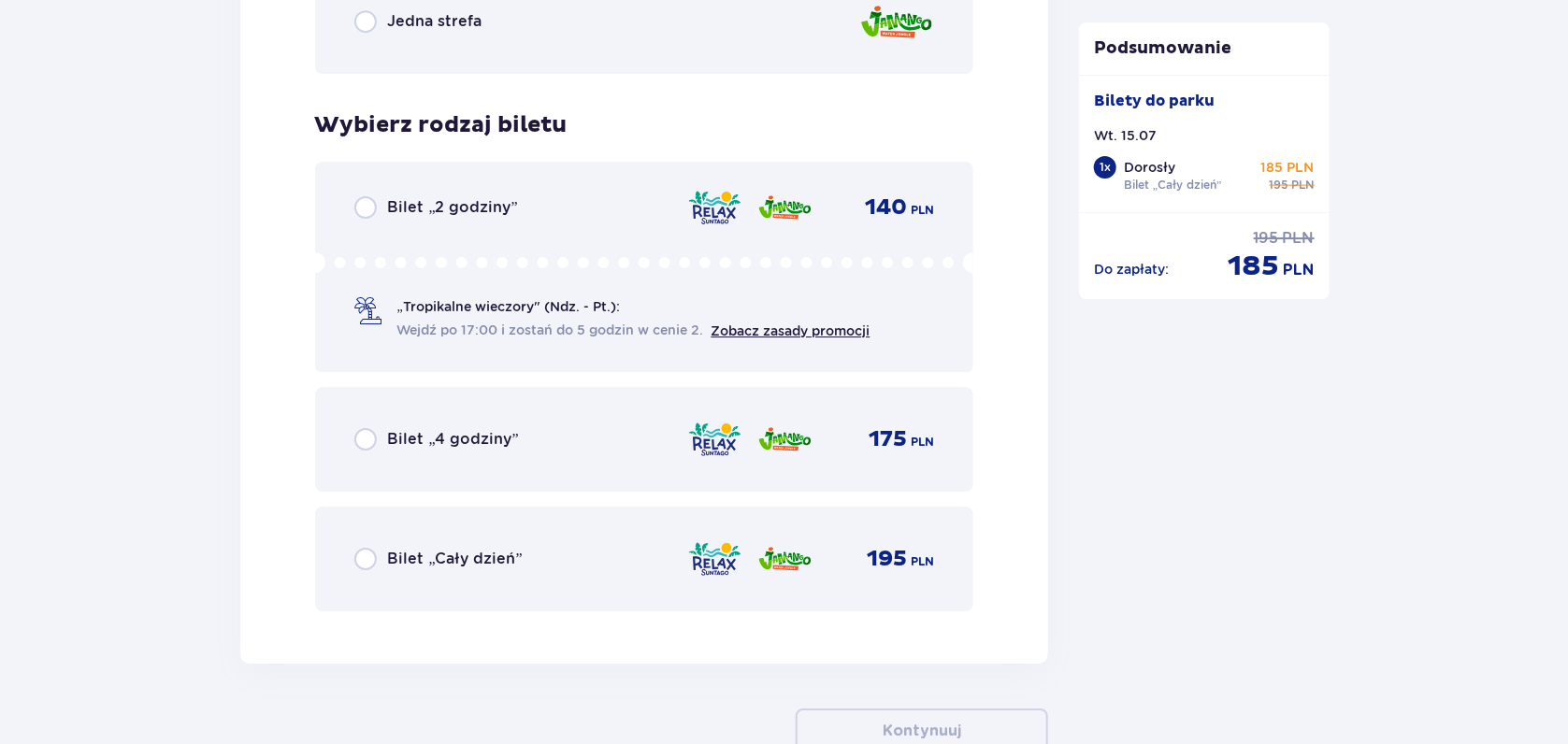 click on "Bilet „Cały dzień”" at bounding box center (439, 559) 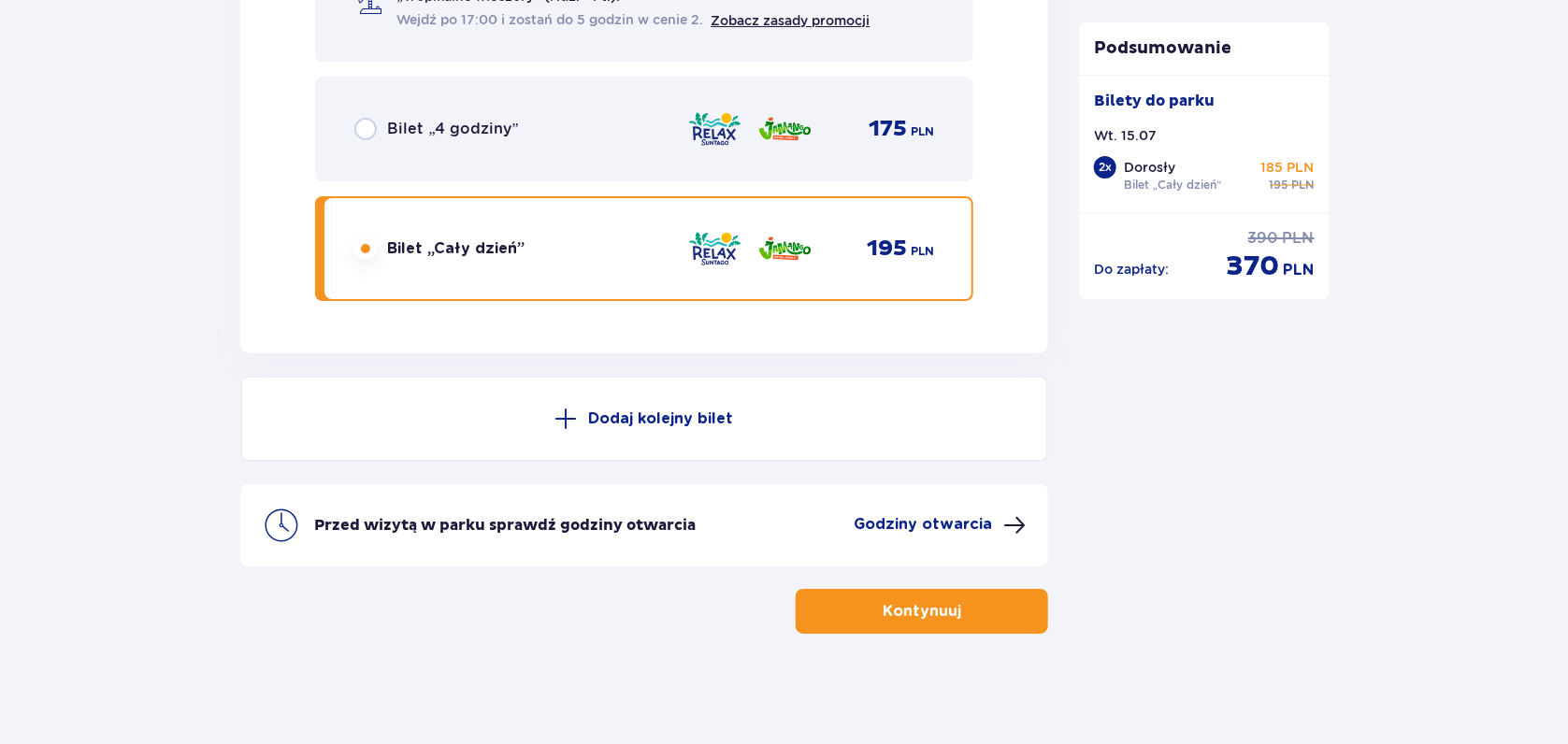 scroll, scrollTop: 3284, scrollLeft: 0, axis: vertical 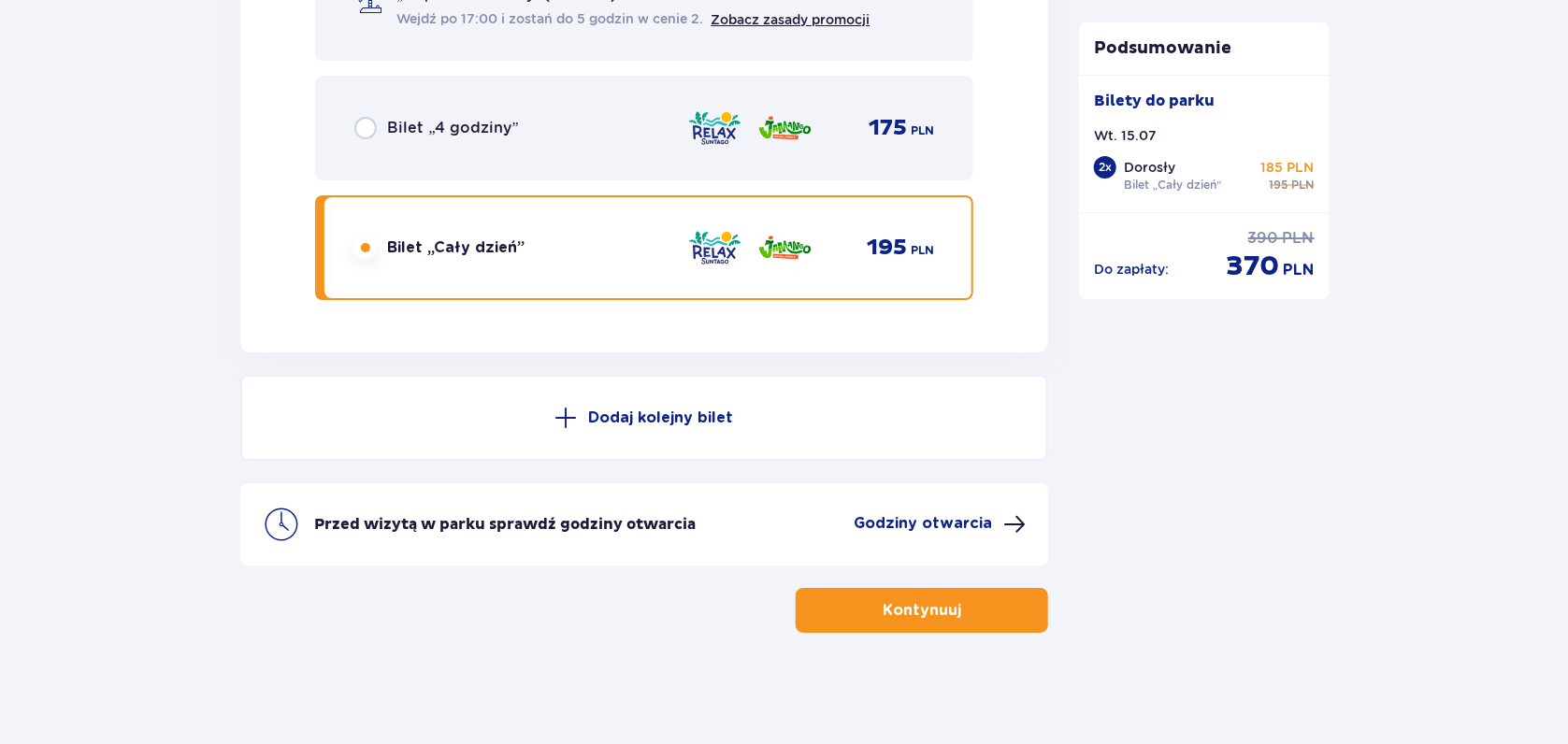 click on "Kontynuuj" at bounding box center [922, 610] 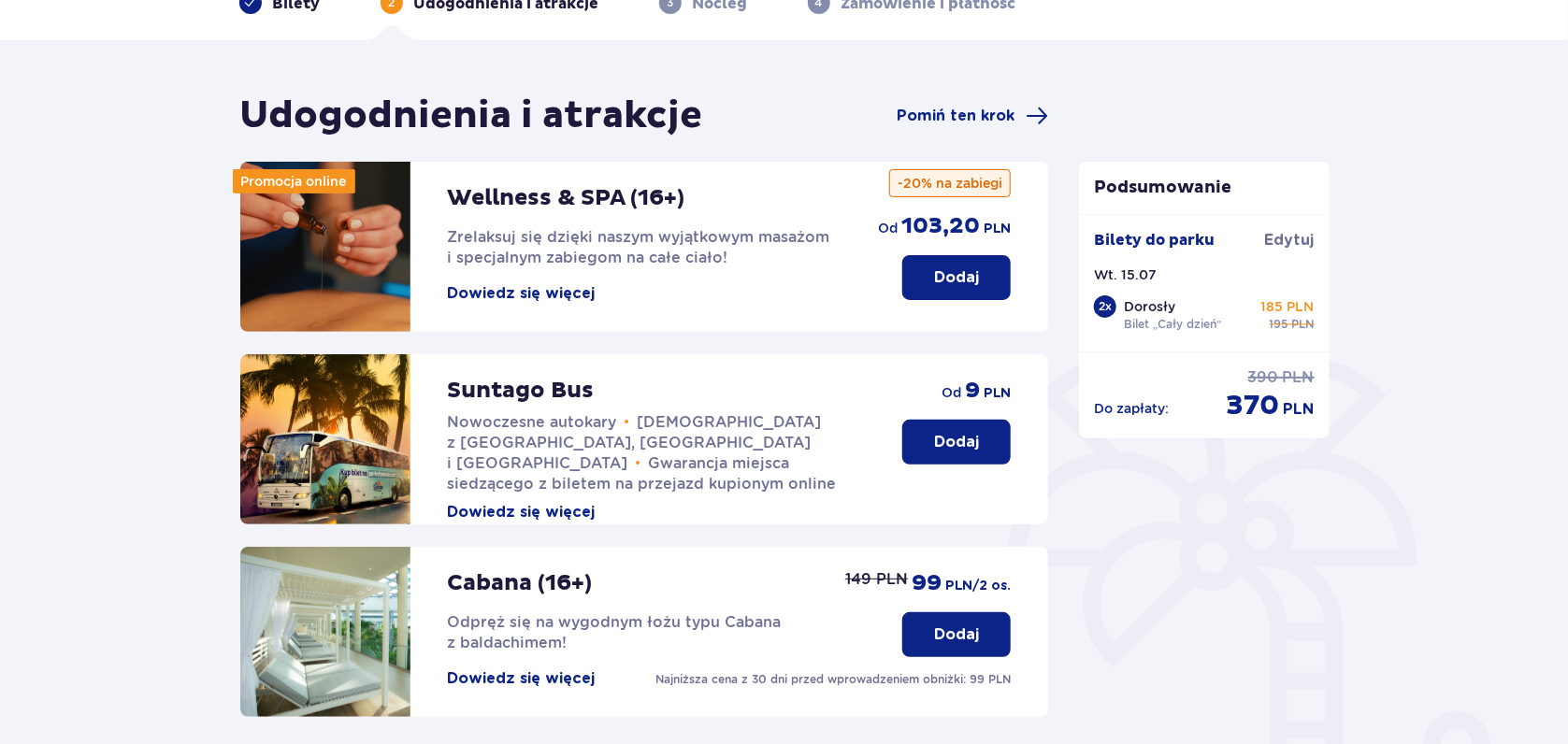 scroll, scrollTop: 198, scrollLeft: 0, axis: vertical 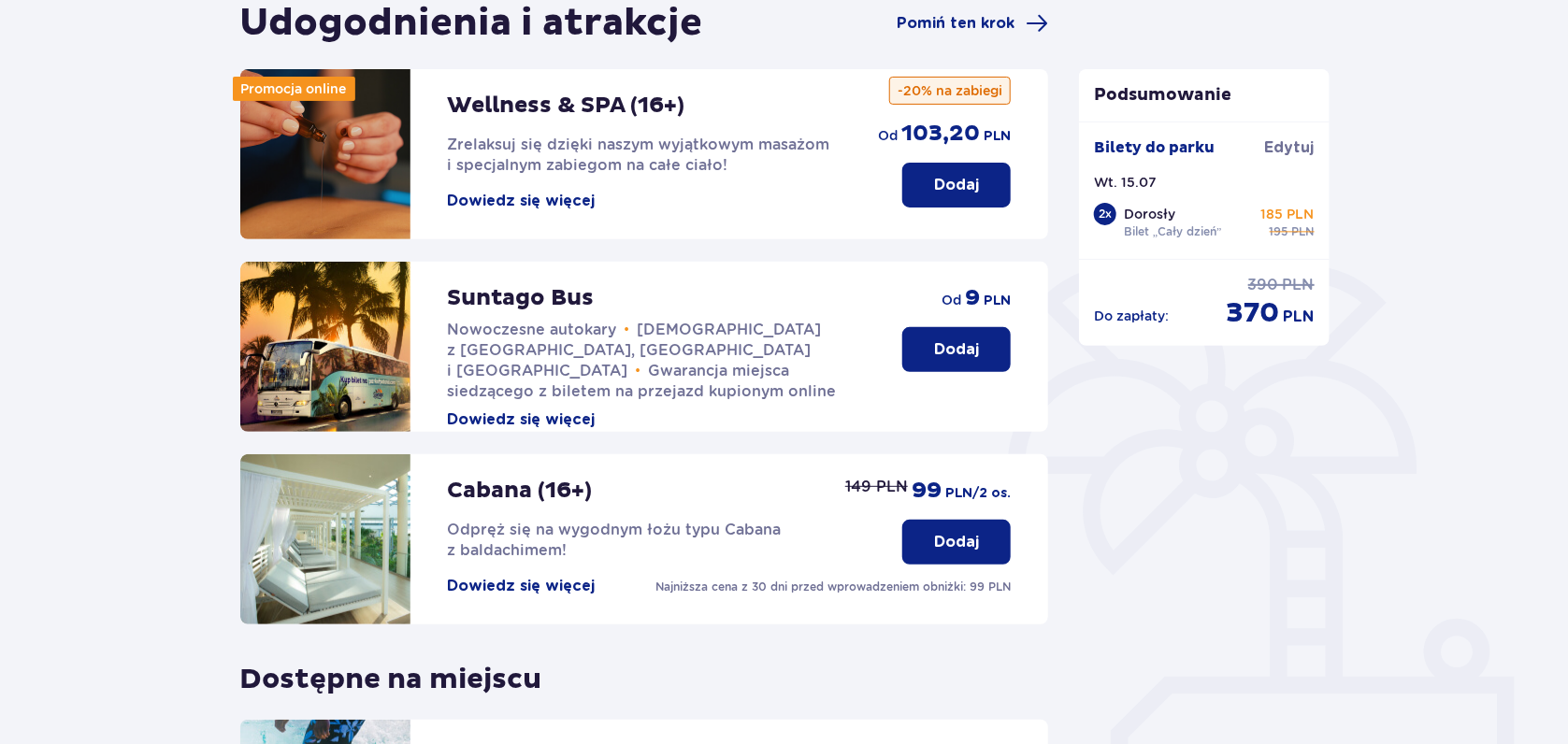 click on "Dodaj" at bounding box center [957, 350] 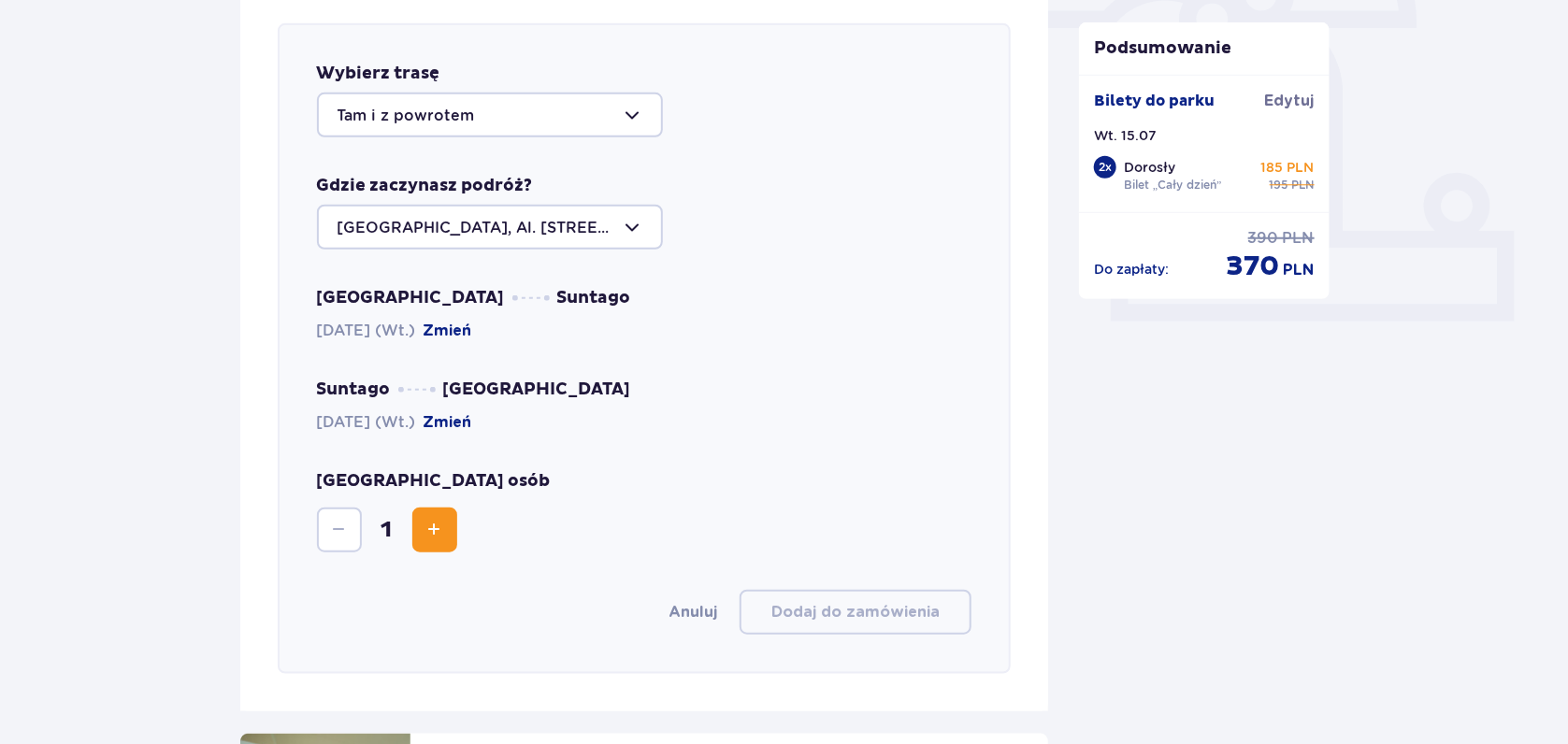 scroll, scrollTop: 644, scrollLeft: 0, axis: vertical 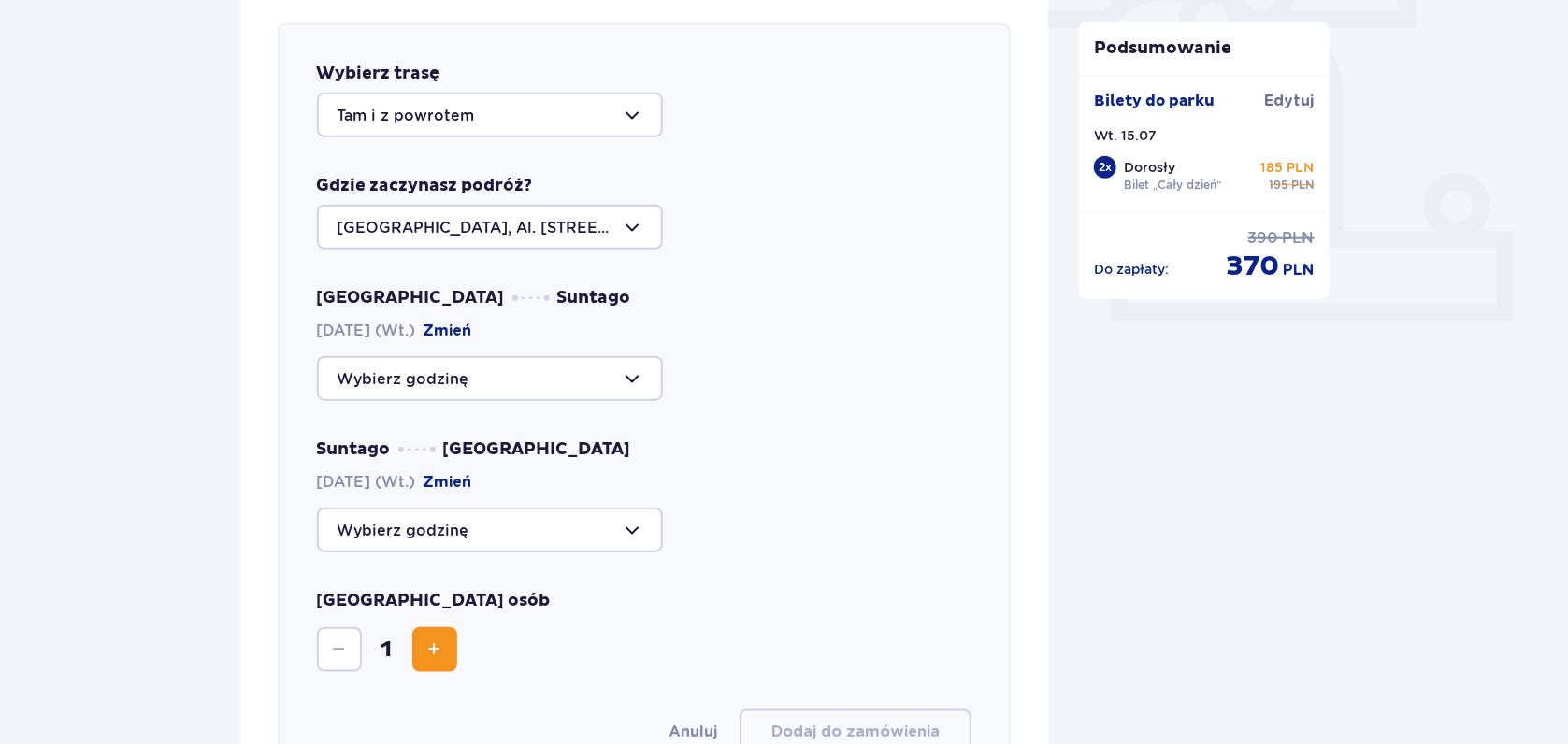click at bounding box center (490, 227) 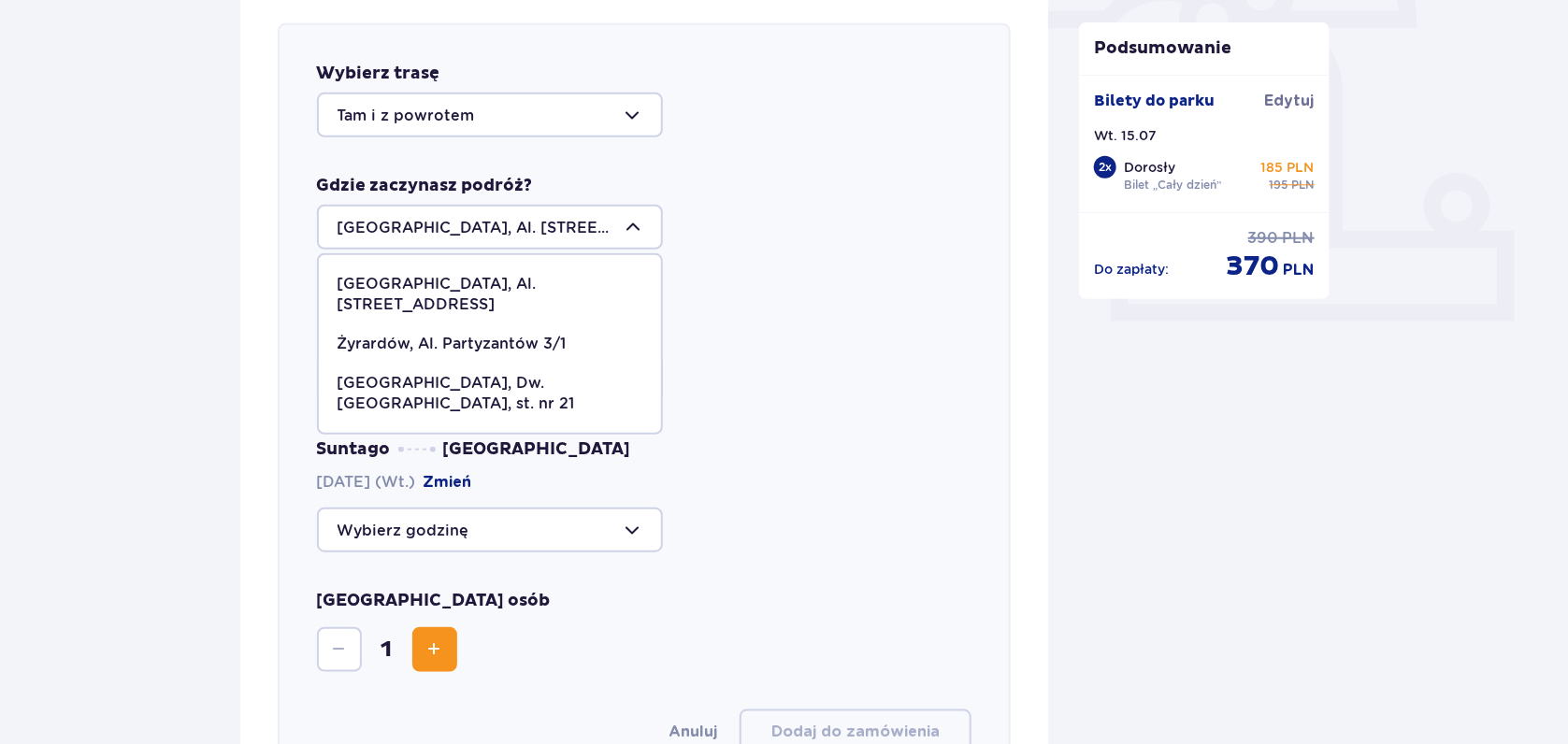 click on "Żyrardów, Al. Partyzantów 3/1" at bounding box center [452, 344] 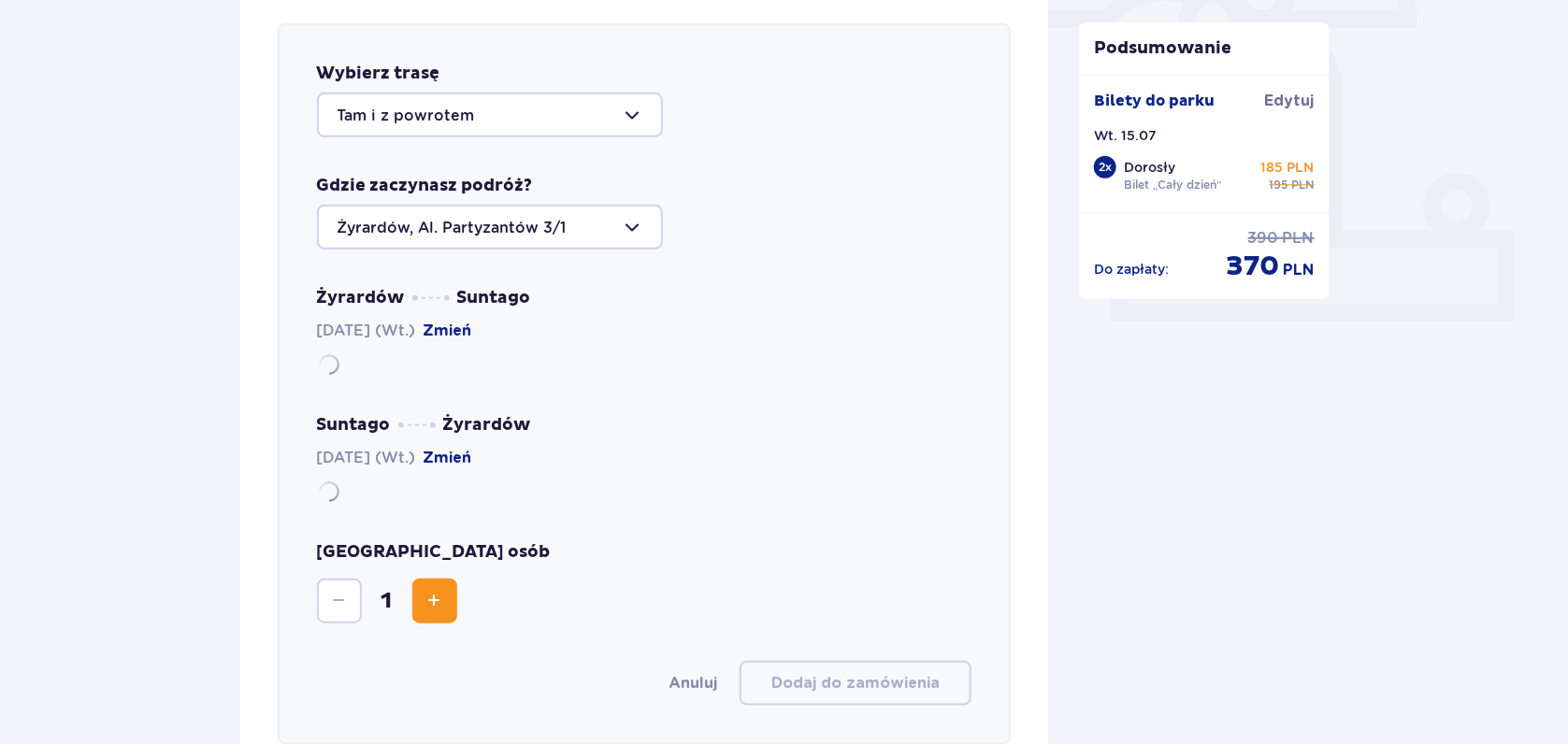 type on "Żyrardów, Al. Partyzantów 3/1" 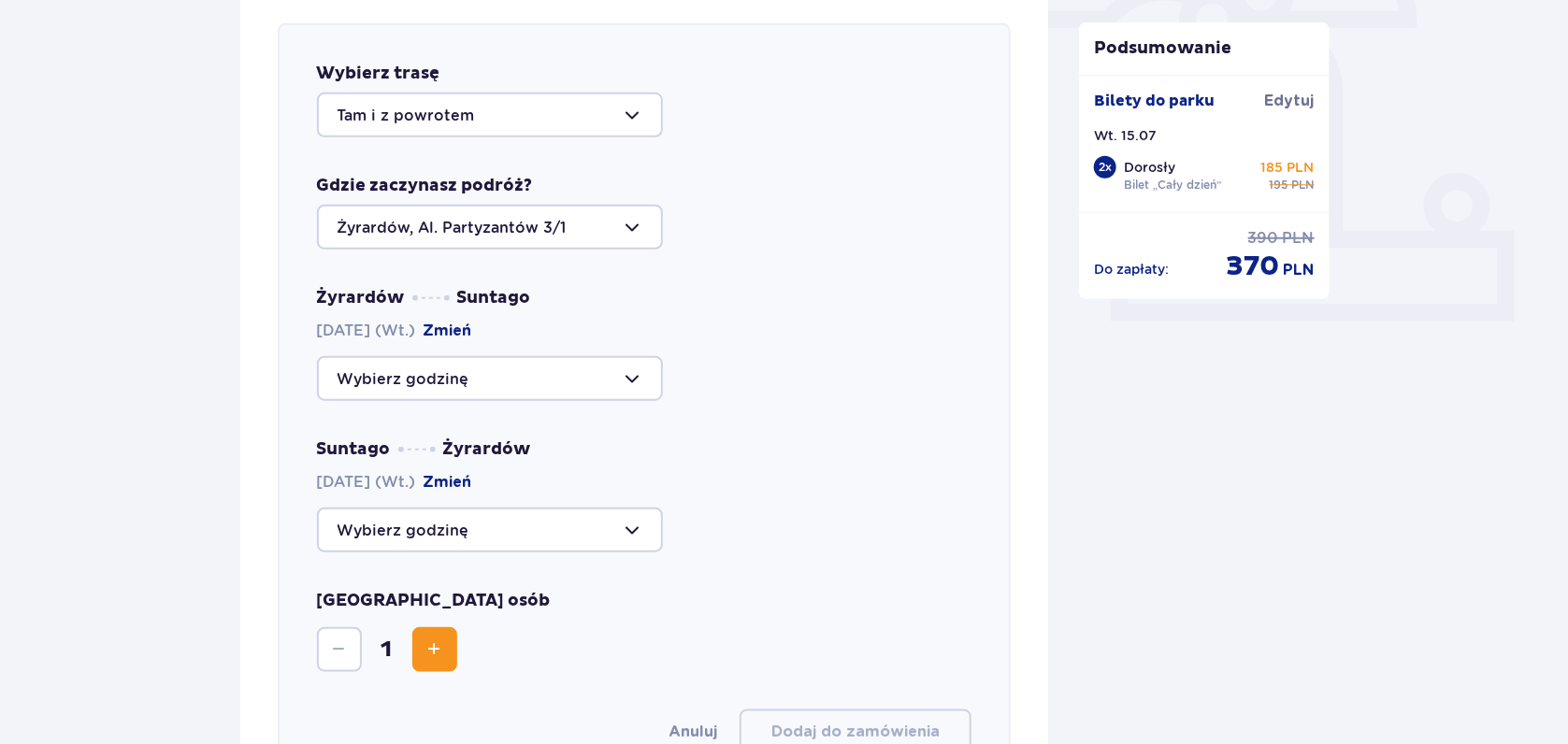 click at bounding box center (490, 379) 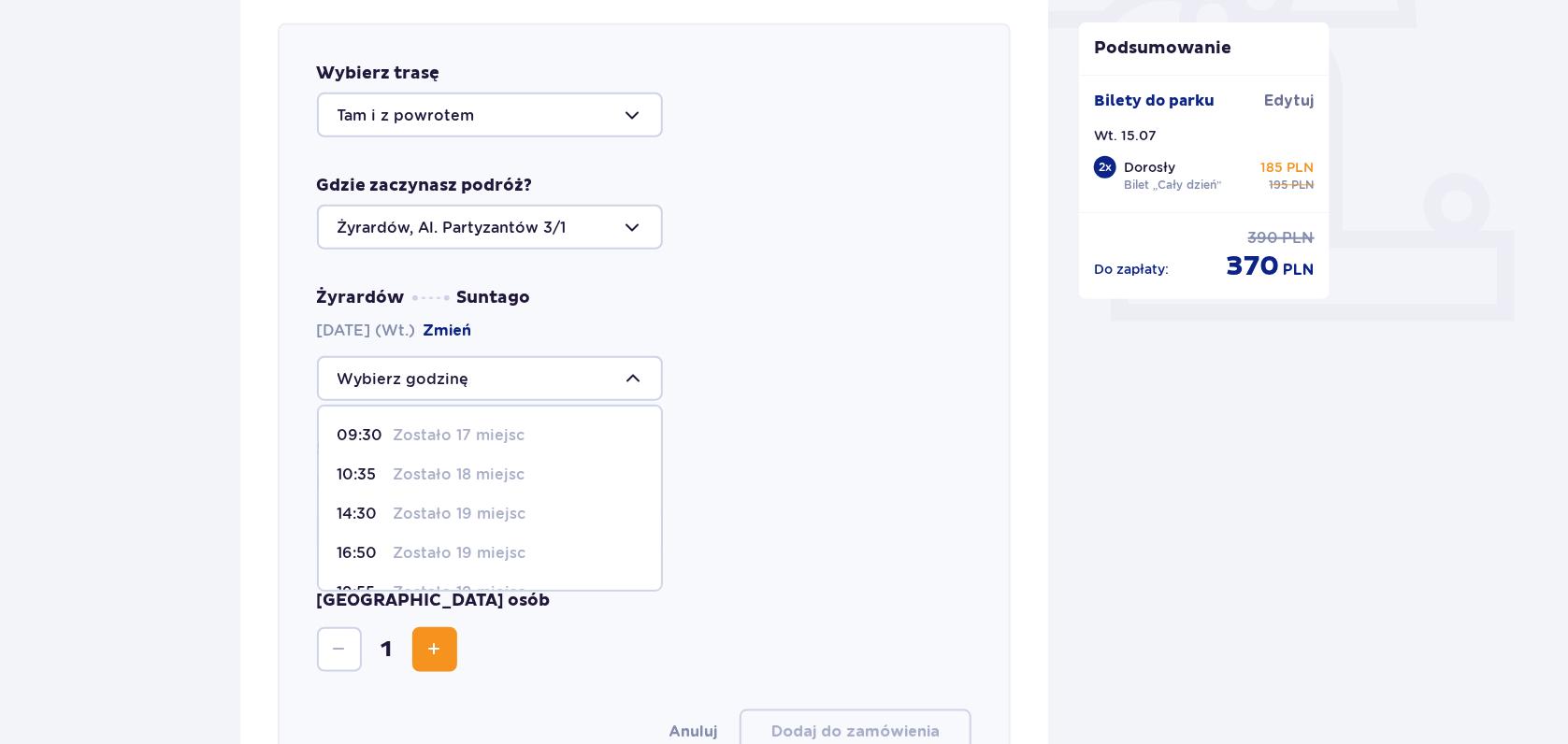 click on "09:30" at bounding box center [362, 436] 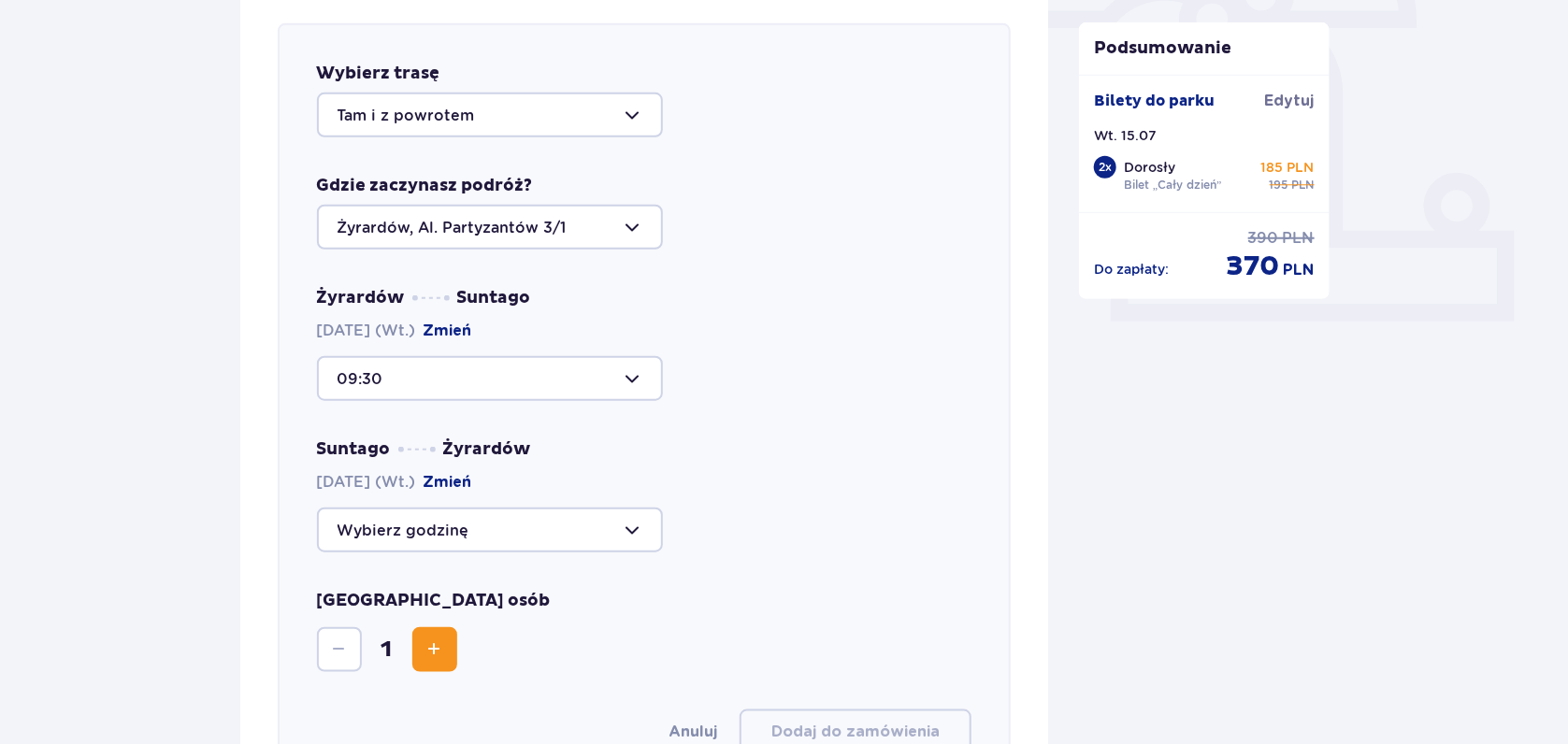 click at bounding box center (490, 530) 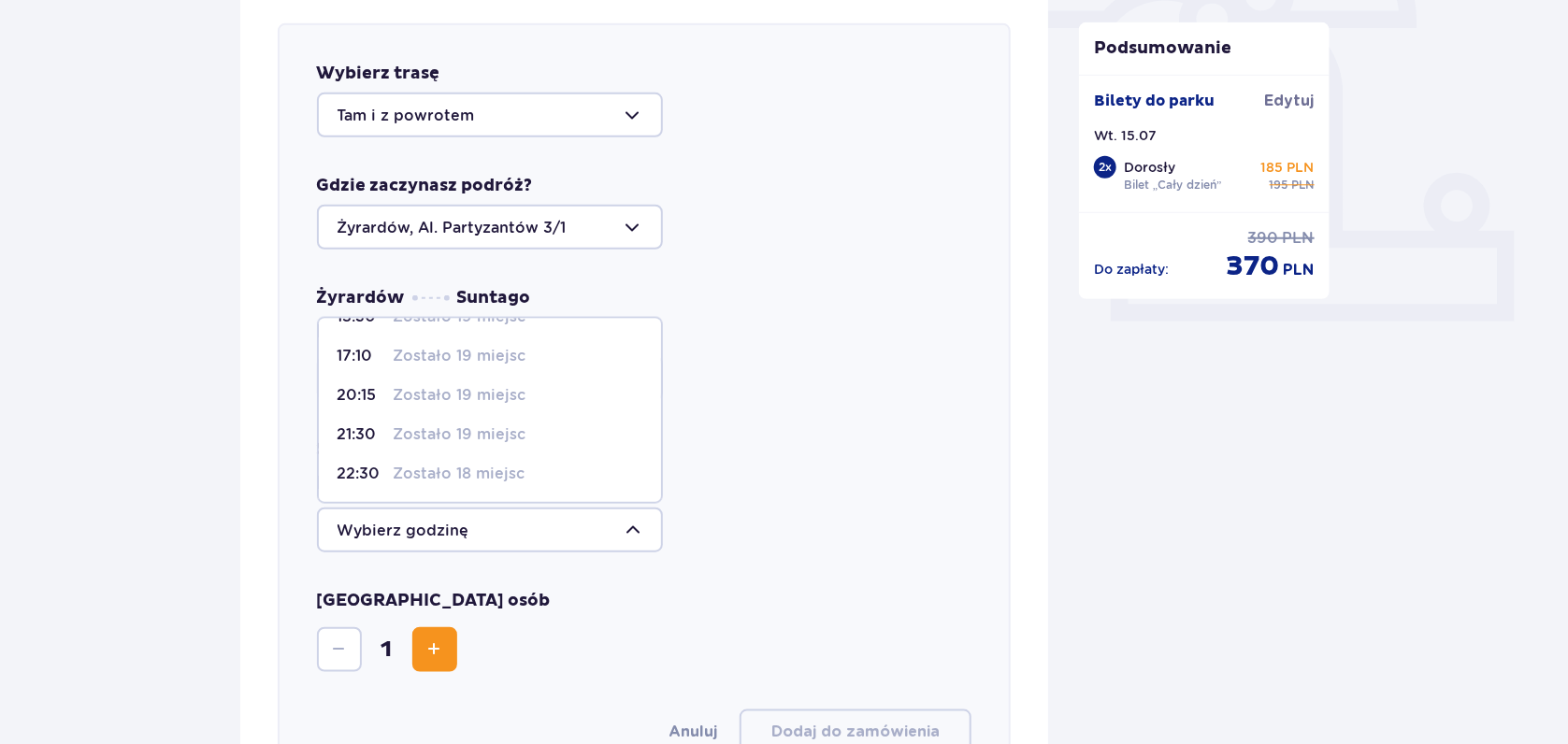scroll, scrollTop: 109, scrollLeft: 0, axis: vertical 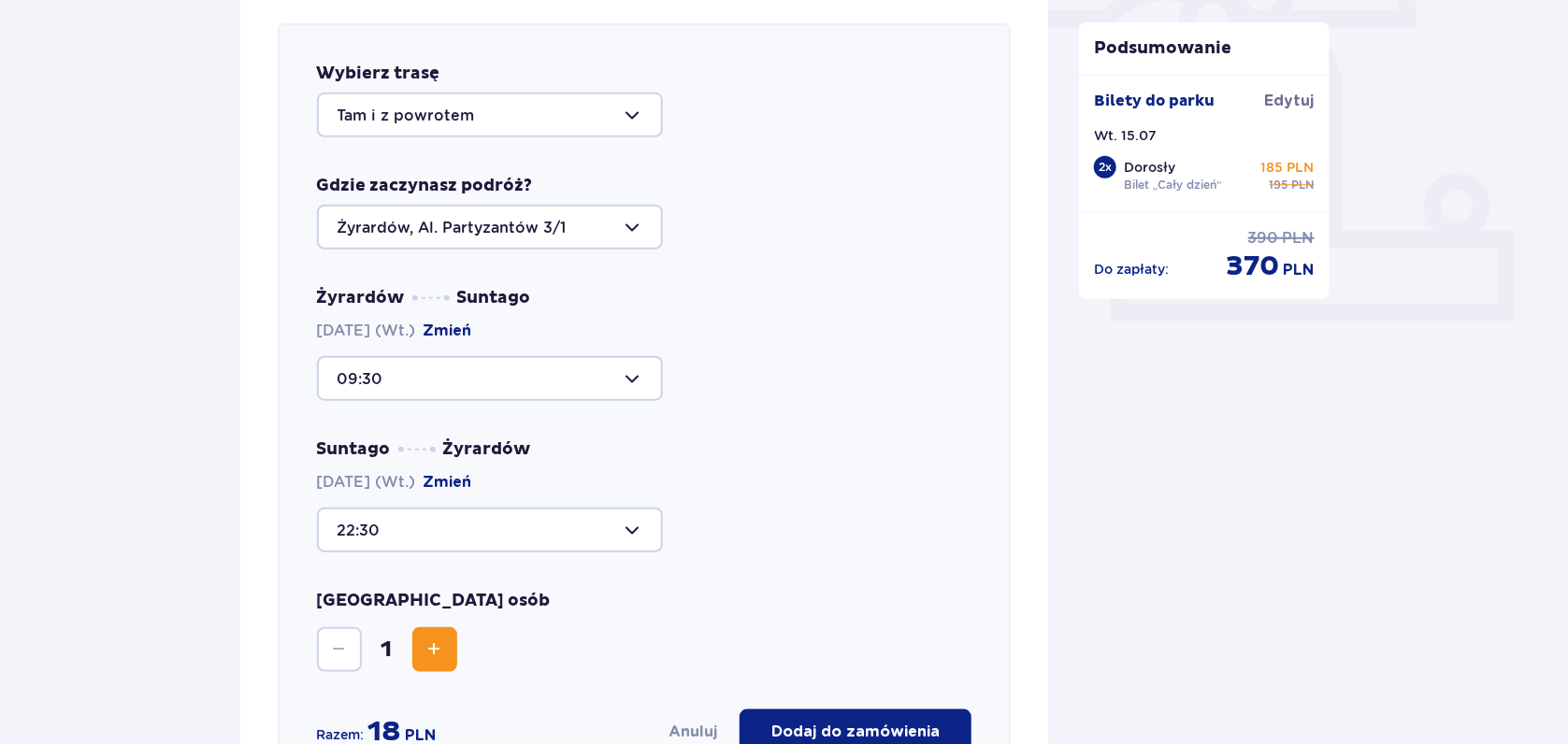 click at bounding box center [435, 650] 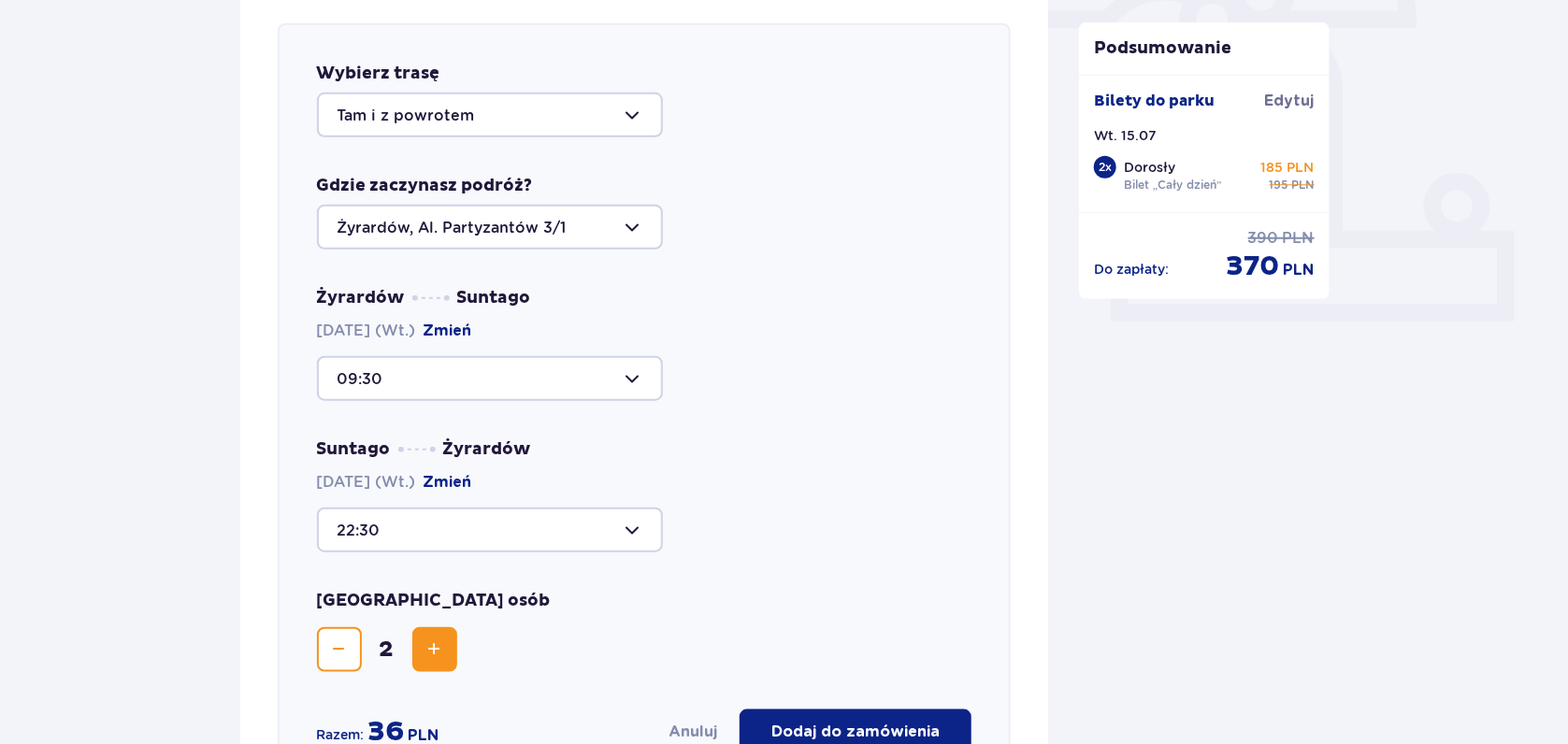 scroll, scrollTop: 842, scrollLeft: 0, axis: vertical 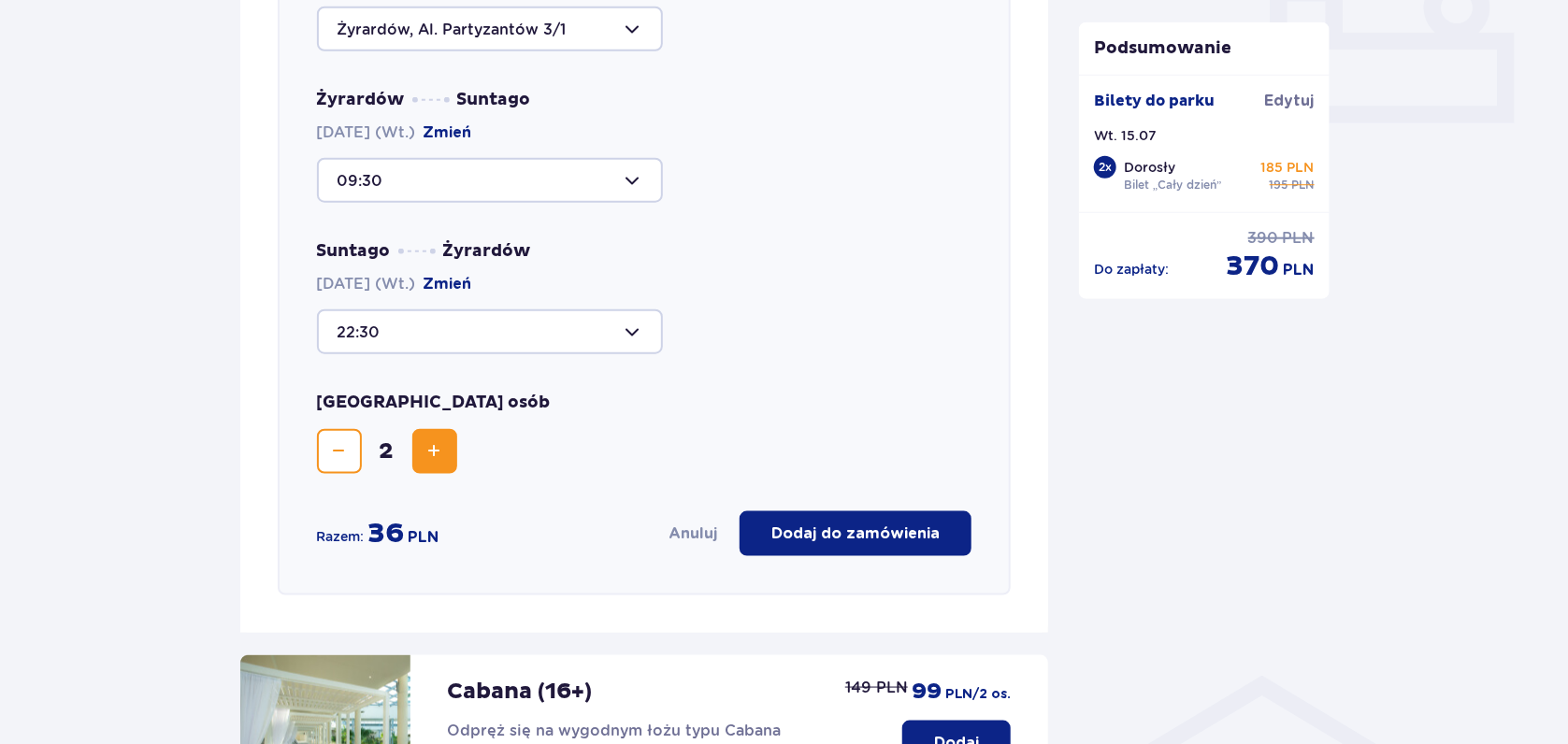 click on "Dodaj do zamówienia" at bounding box center (856, 534) 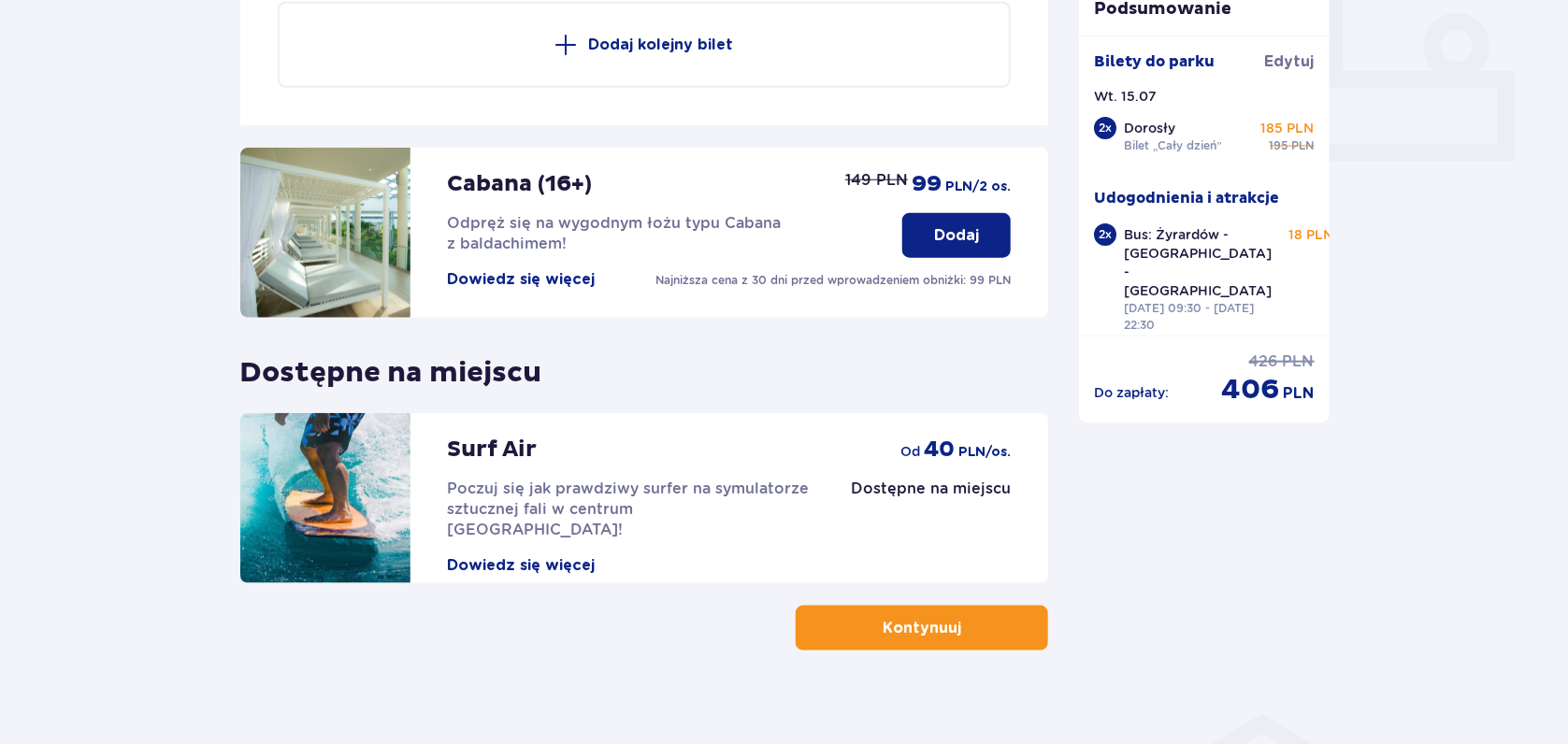 scroll, scrollTop: 821, scrollLeft: 0, axis: vertical 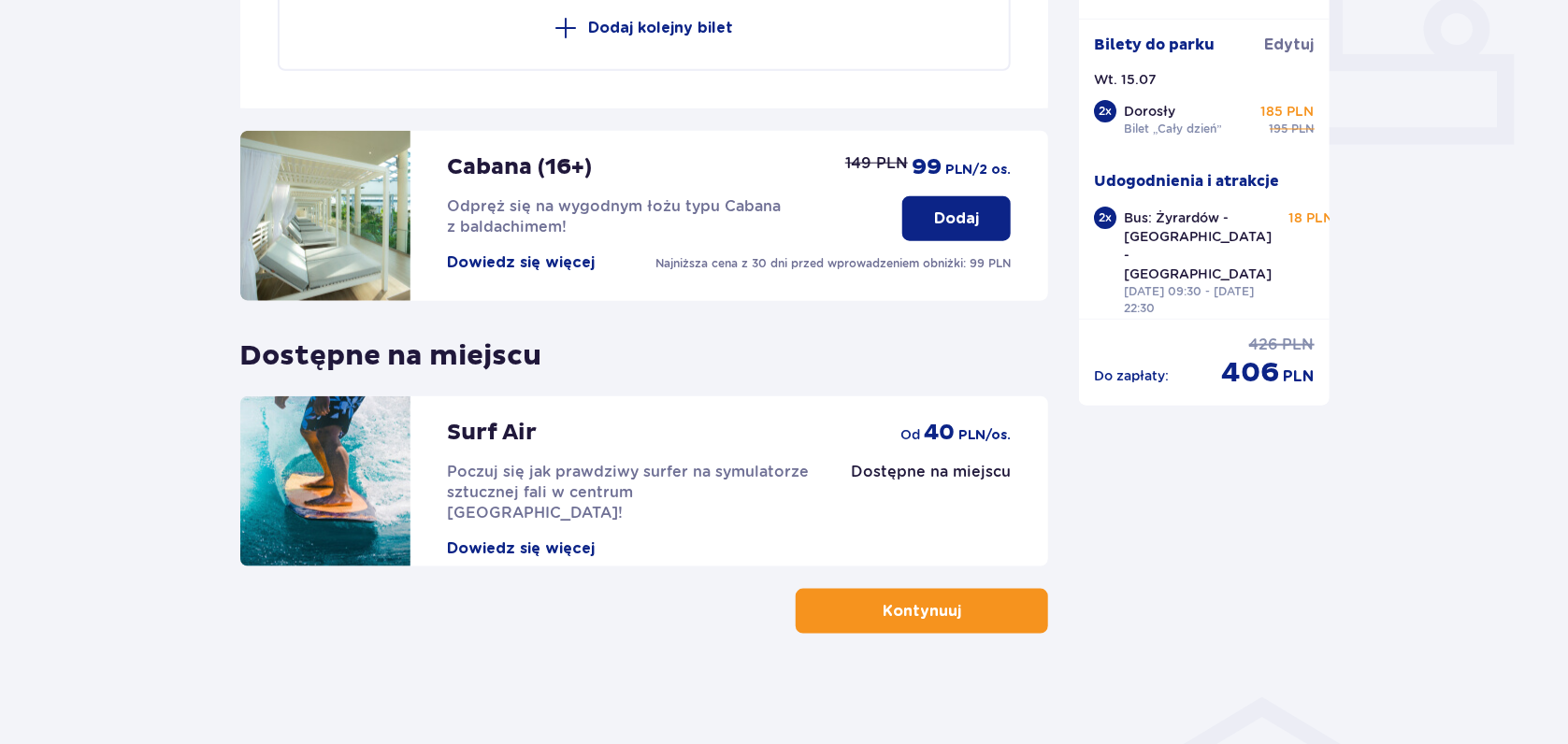 click on "Kontynuuj" at bounding box center [922, 611] 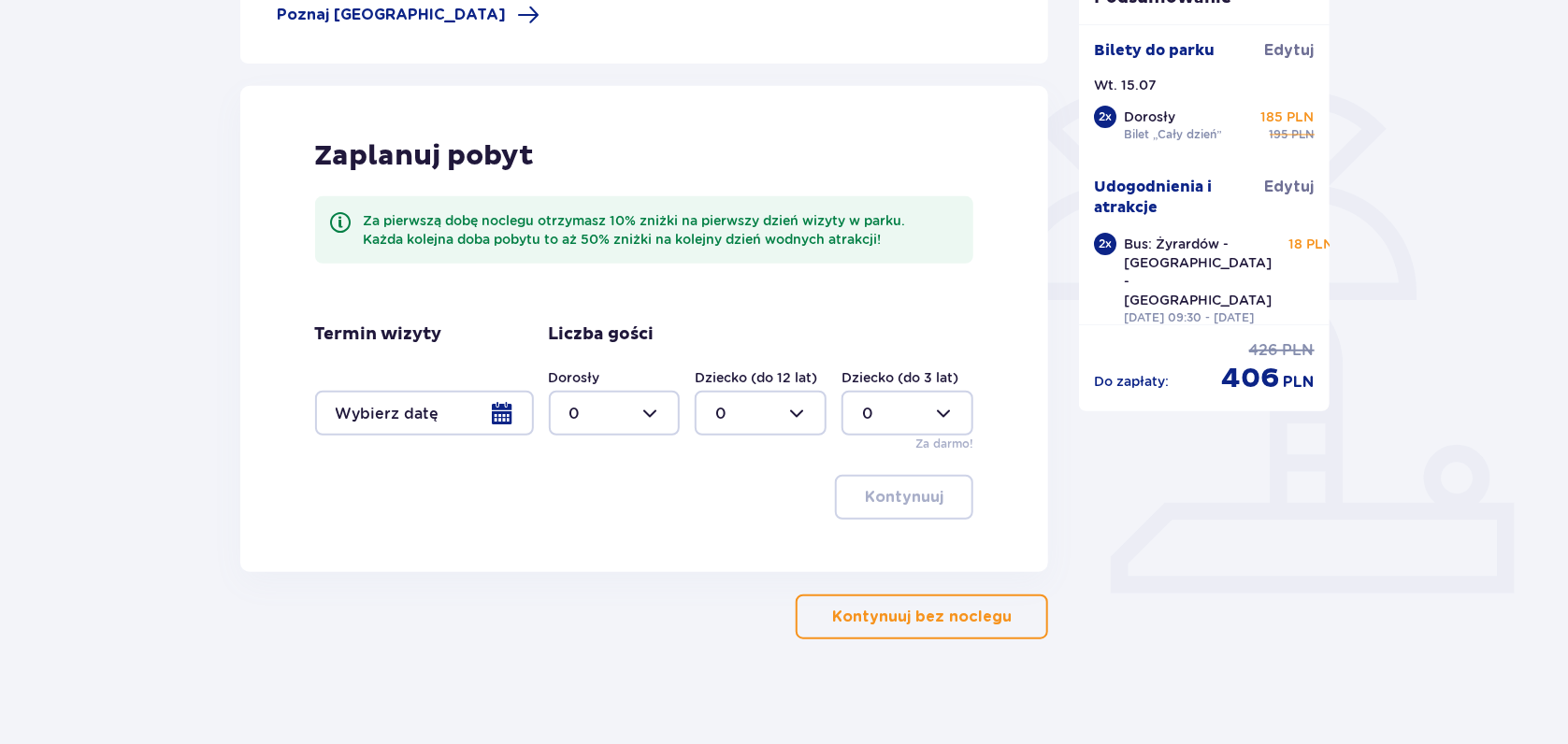 scroll, scrollTop: 379, scrollLeft: 0, axis: vertical 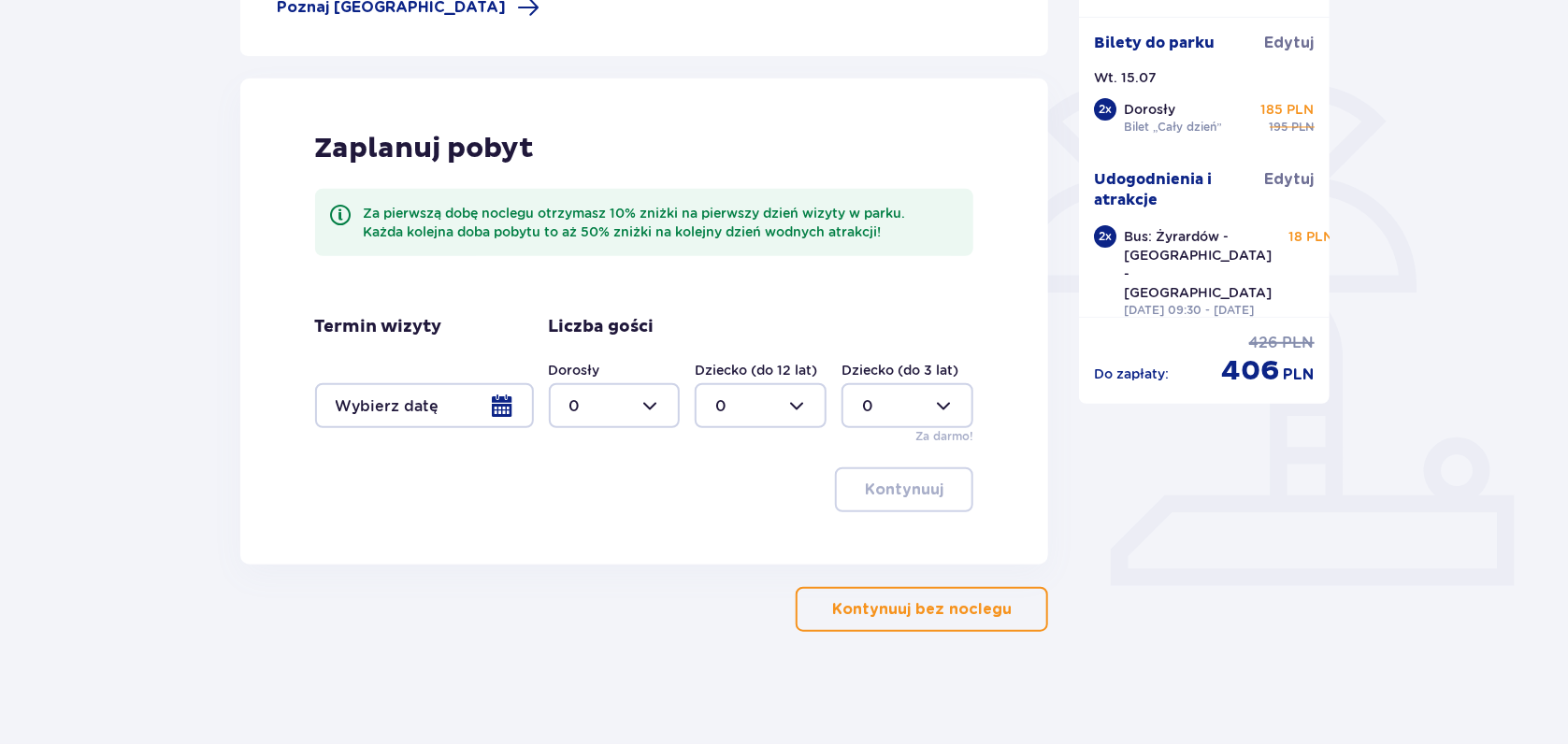 click on "Kontynuuj bez noclegu" at bounding box center (922, 609) 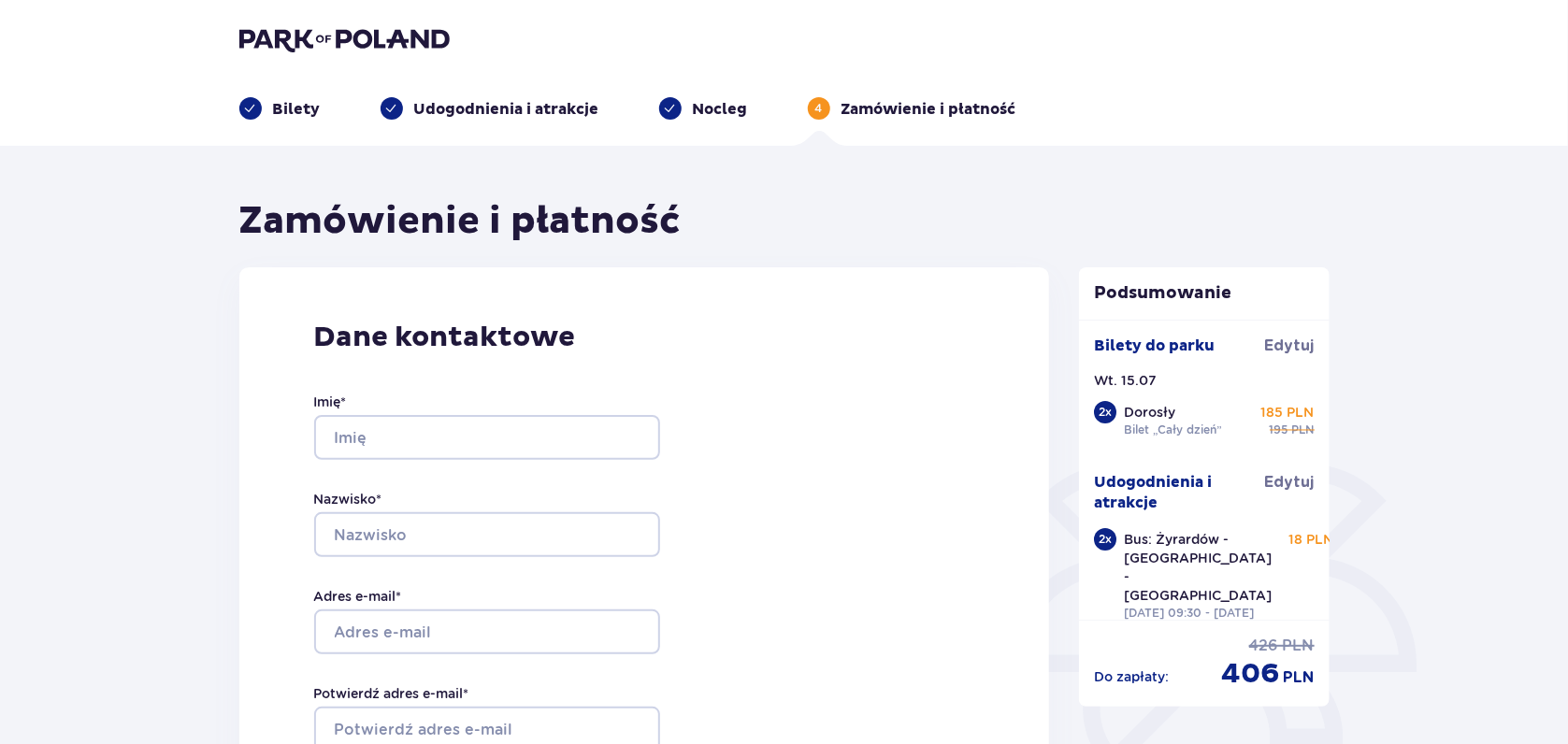 scroll, scrollTop: 0, scrollLeft: 0, axis: both 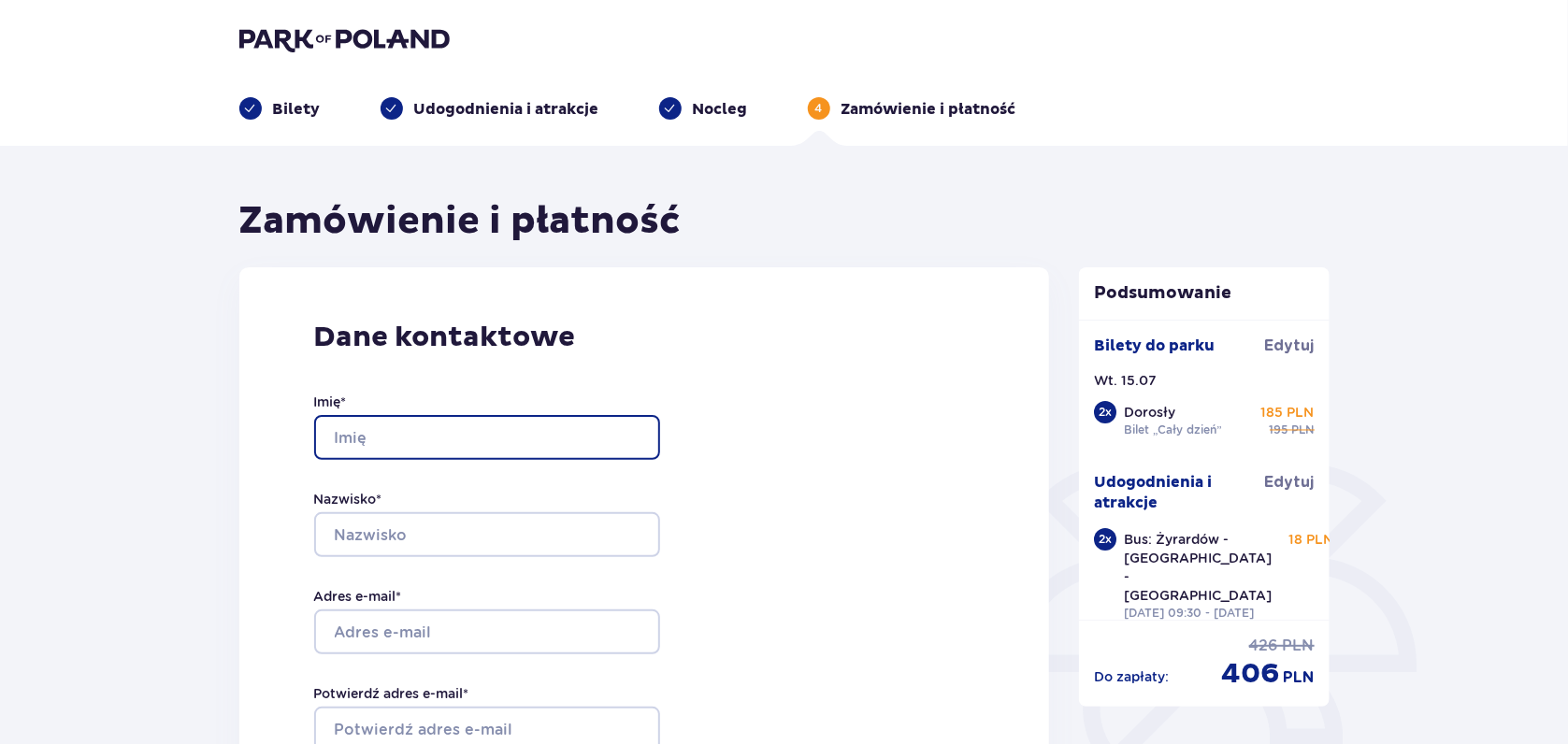 click on "Imię *" at bounding box center [487, 437] 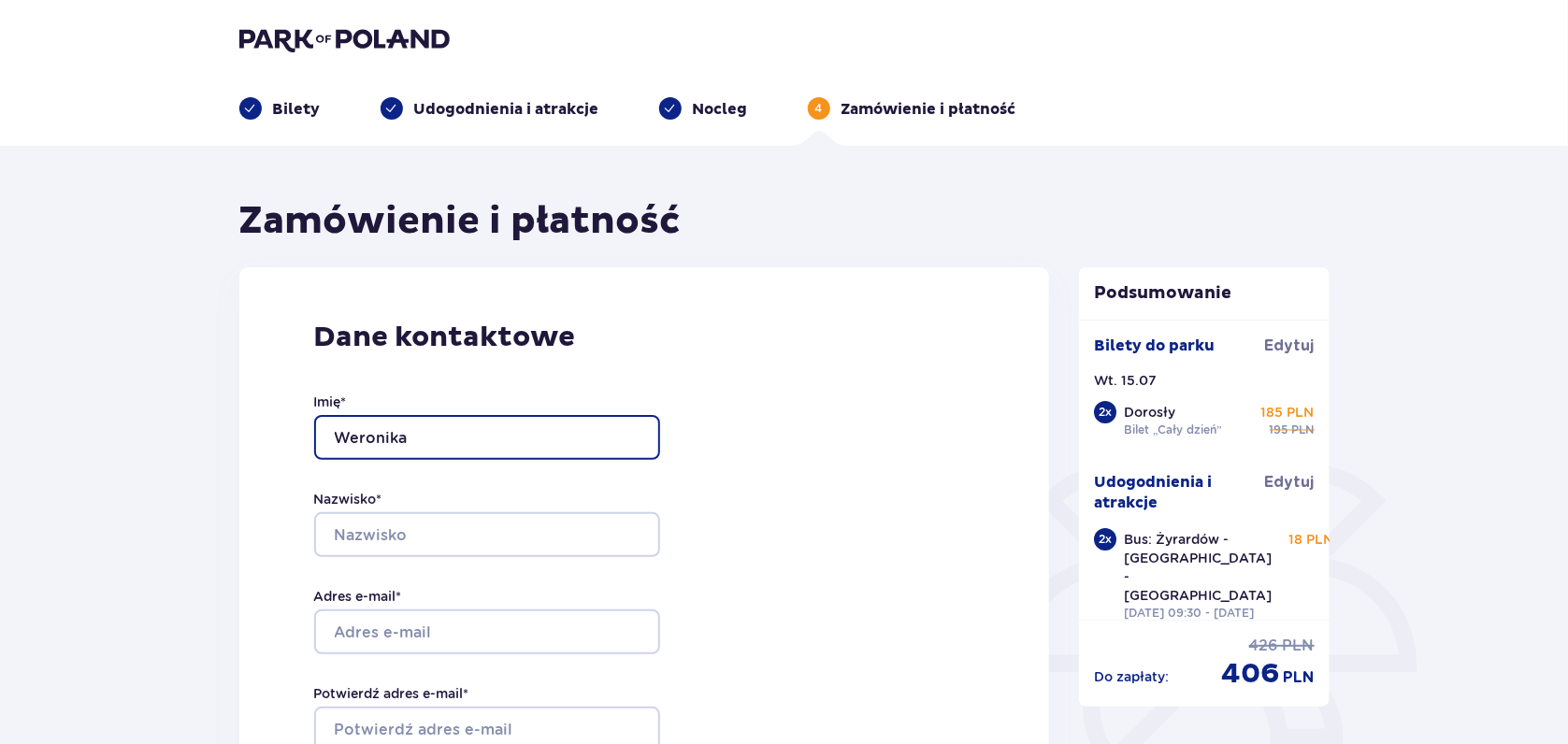 type on "Weronika" 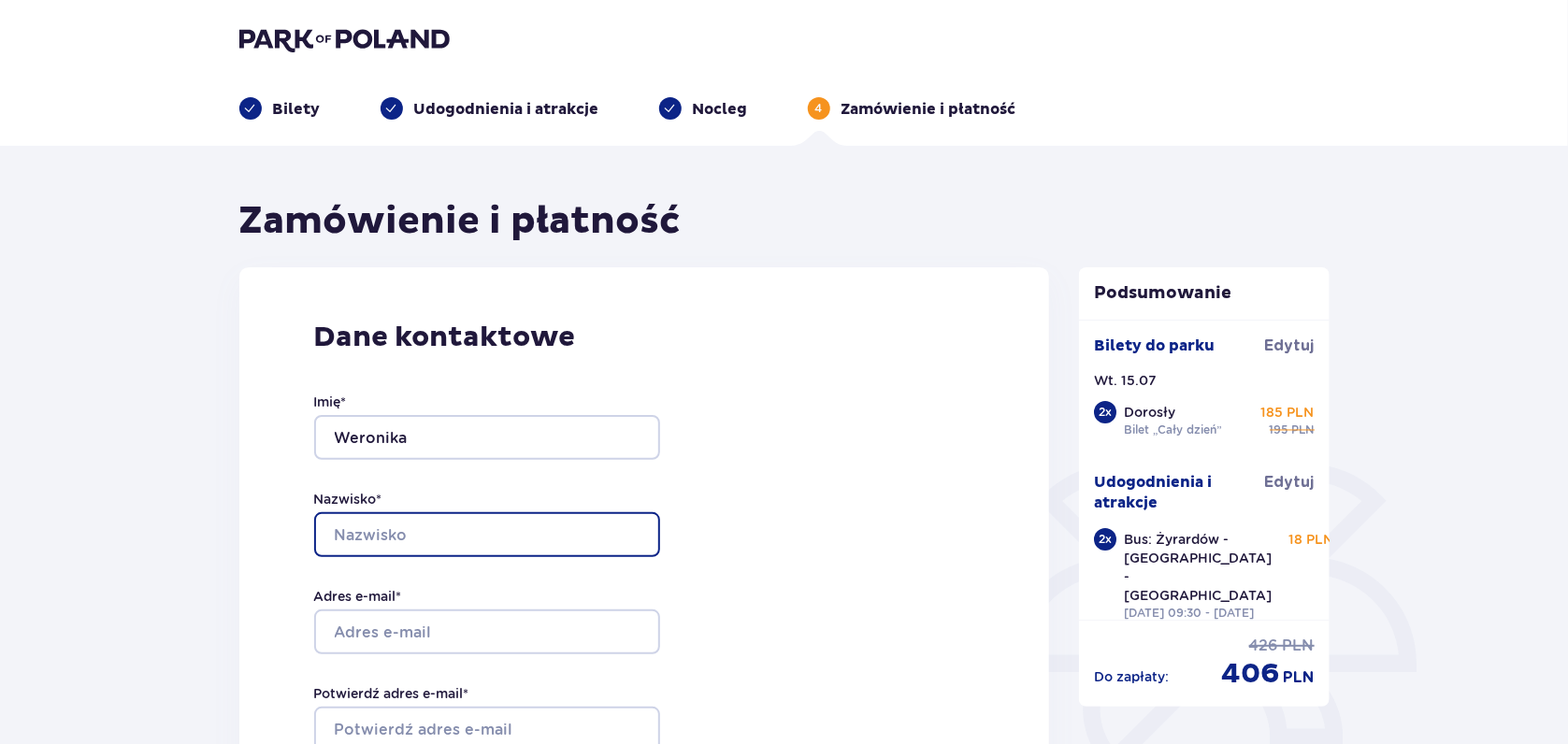 click on "Nazwisko *" at bounding box center [487, 535] 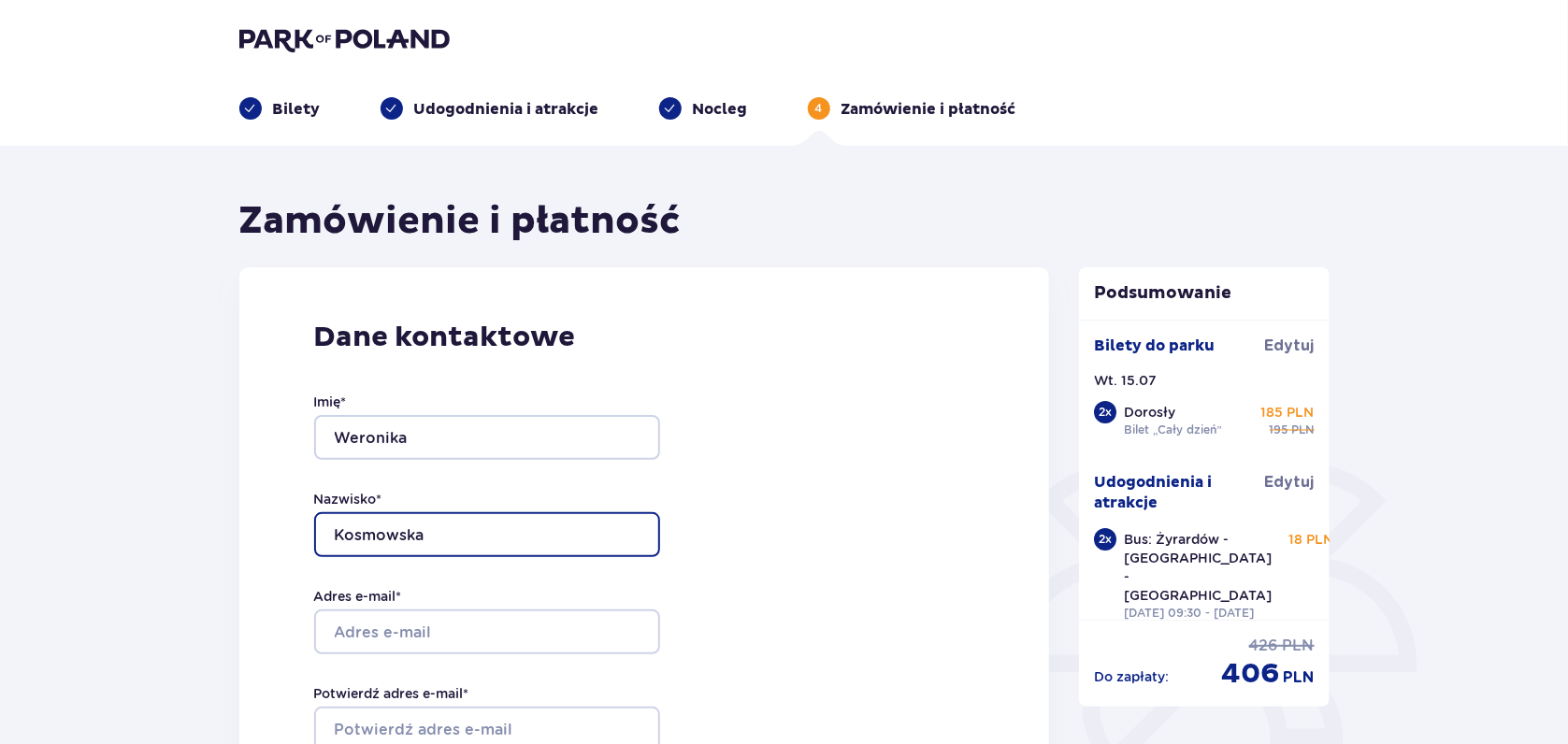 type on "Kosmowska" 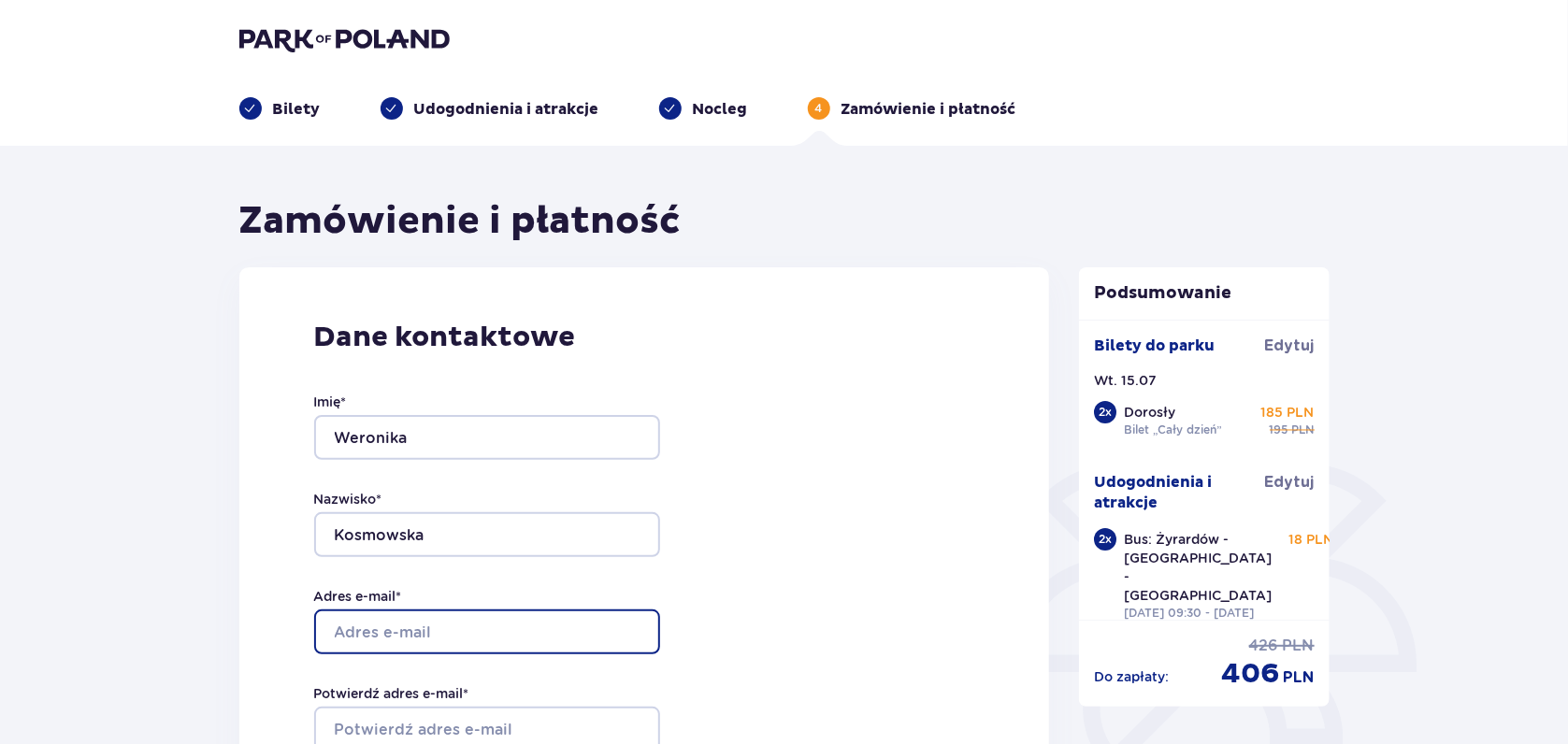 click on "Adres e-mail *" at bounding box center [487, 632] 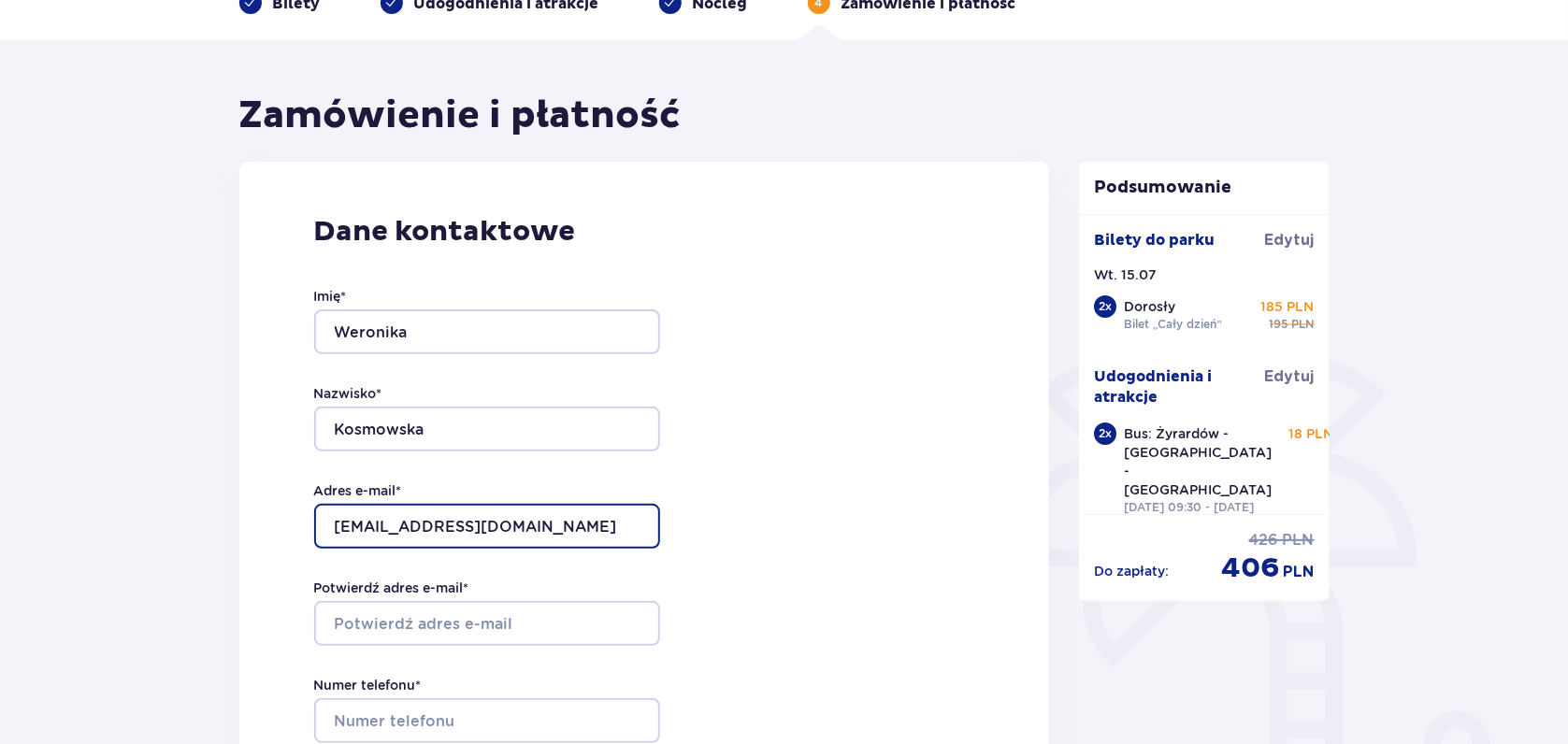 scroll, scrollTop: 198, scrollLeft: 0, axis: vertical 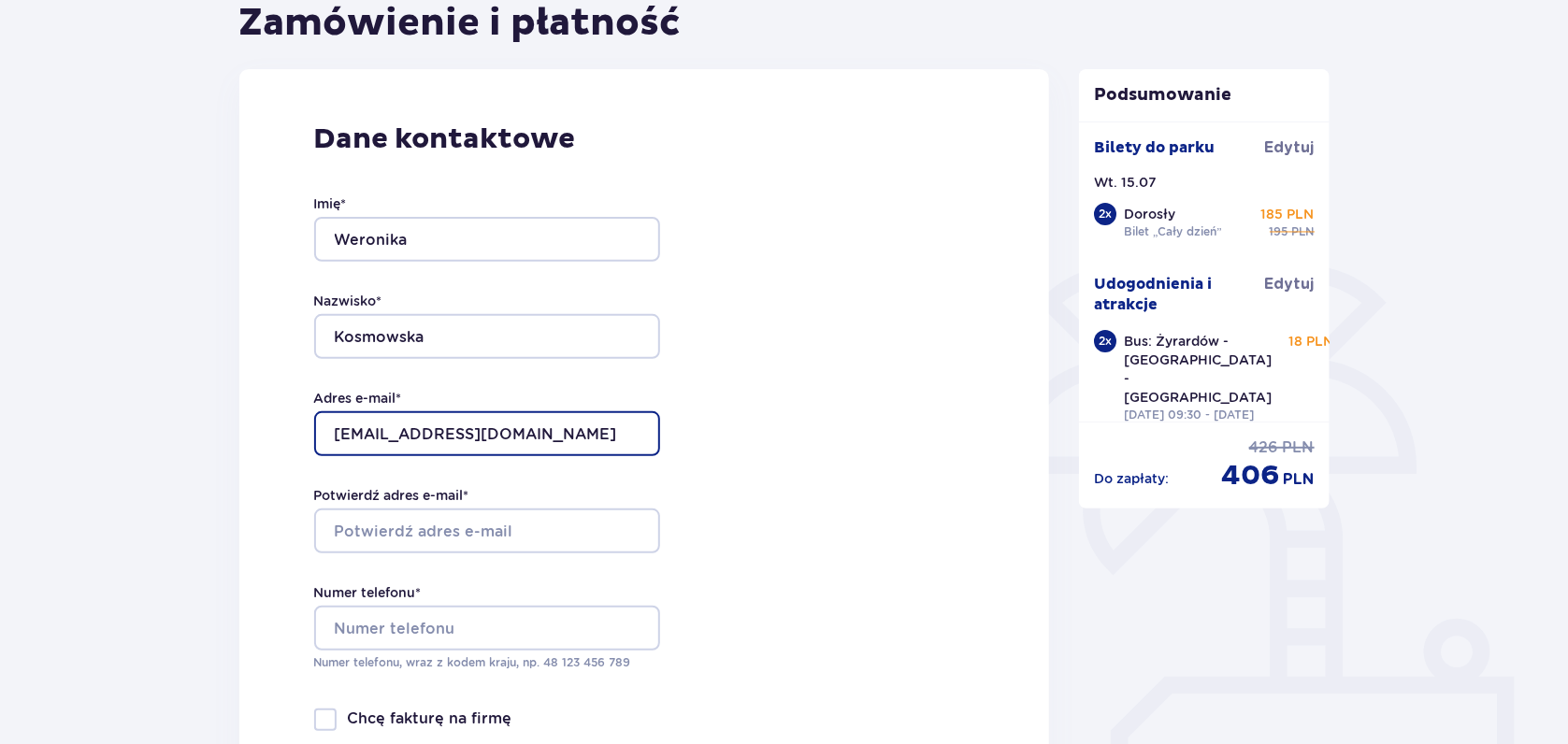 type on "werkosmowska@gmail.com" 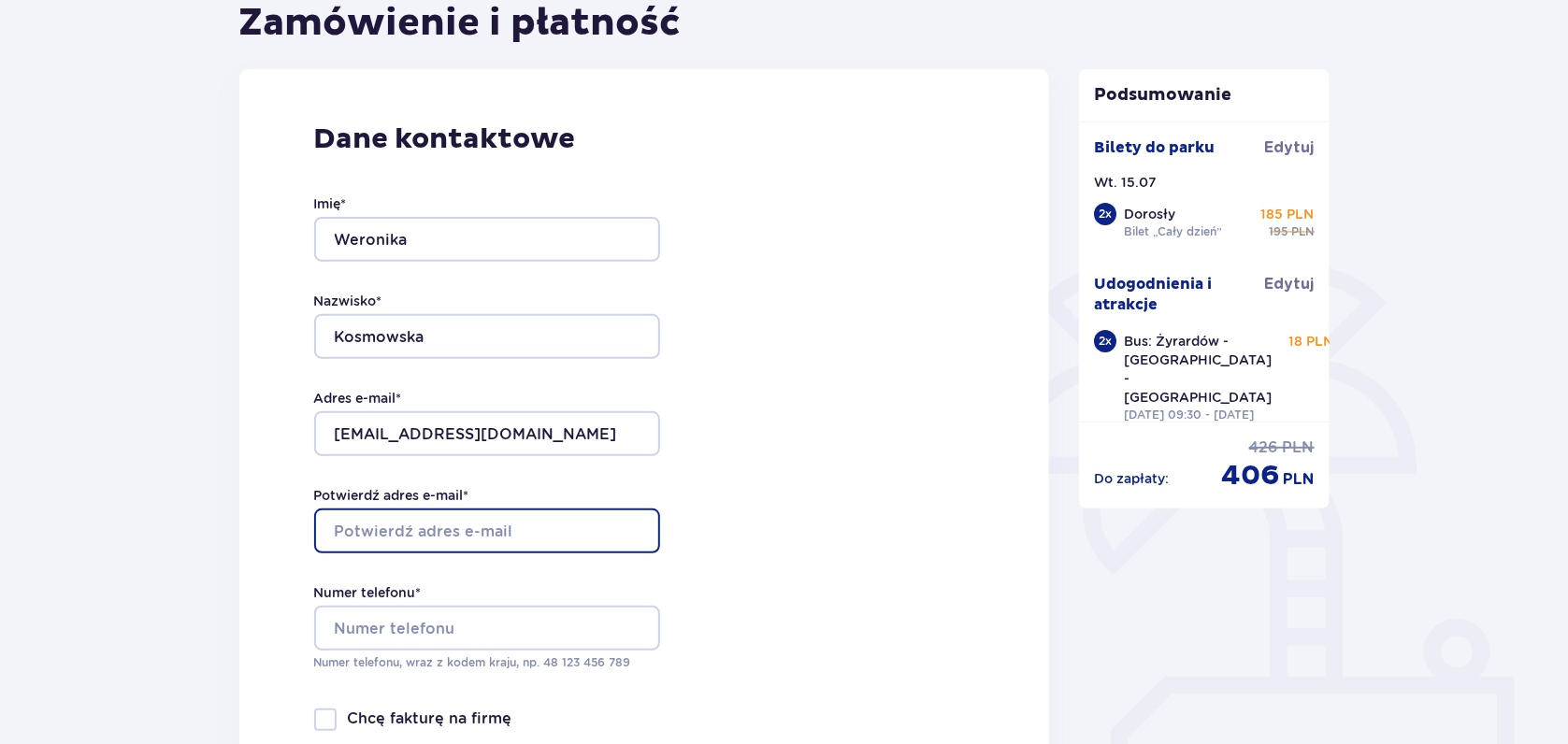 click on "Potwierdź adres e-mail *" at bounding box center (487, 531) 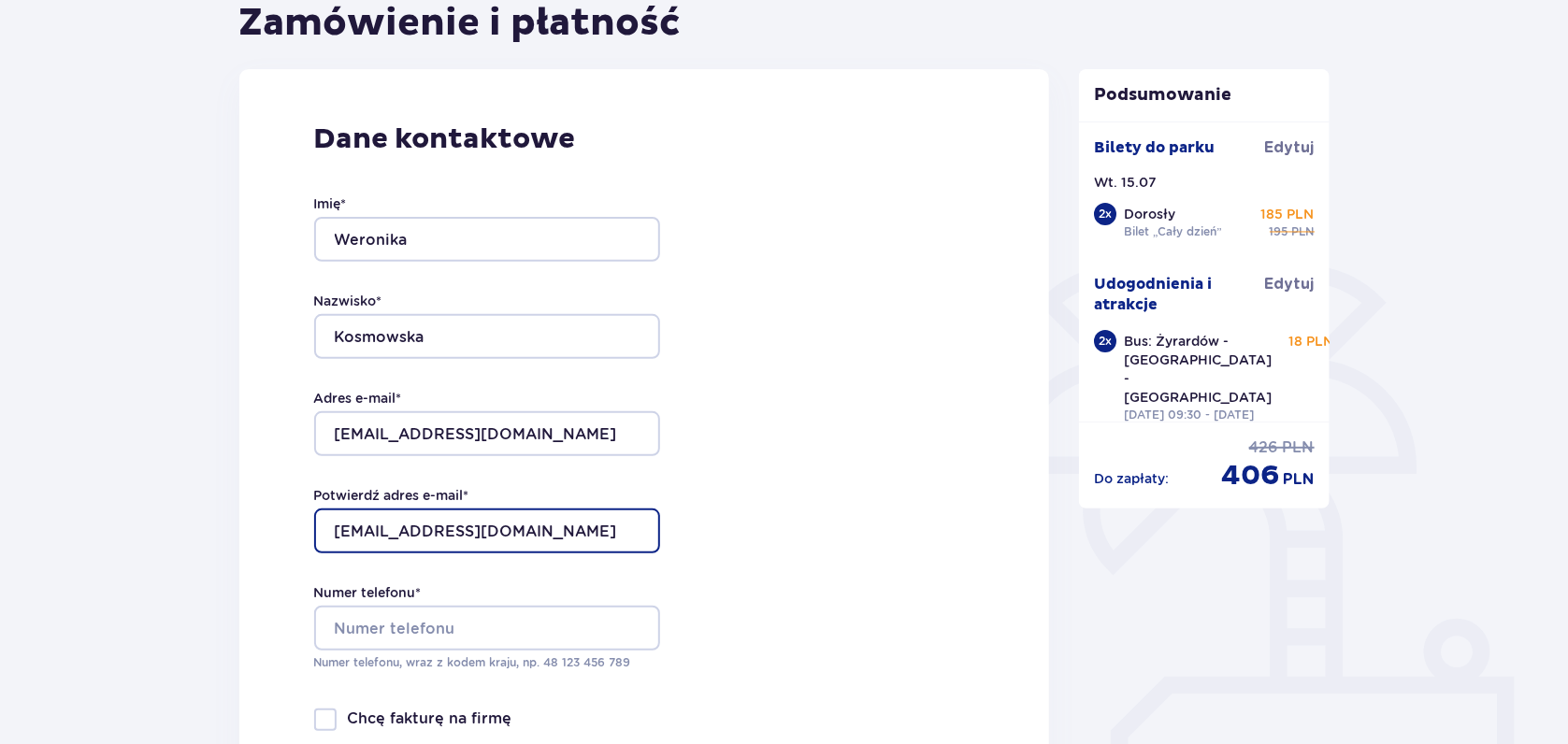 type on "werkosmowska@gmail.com" 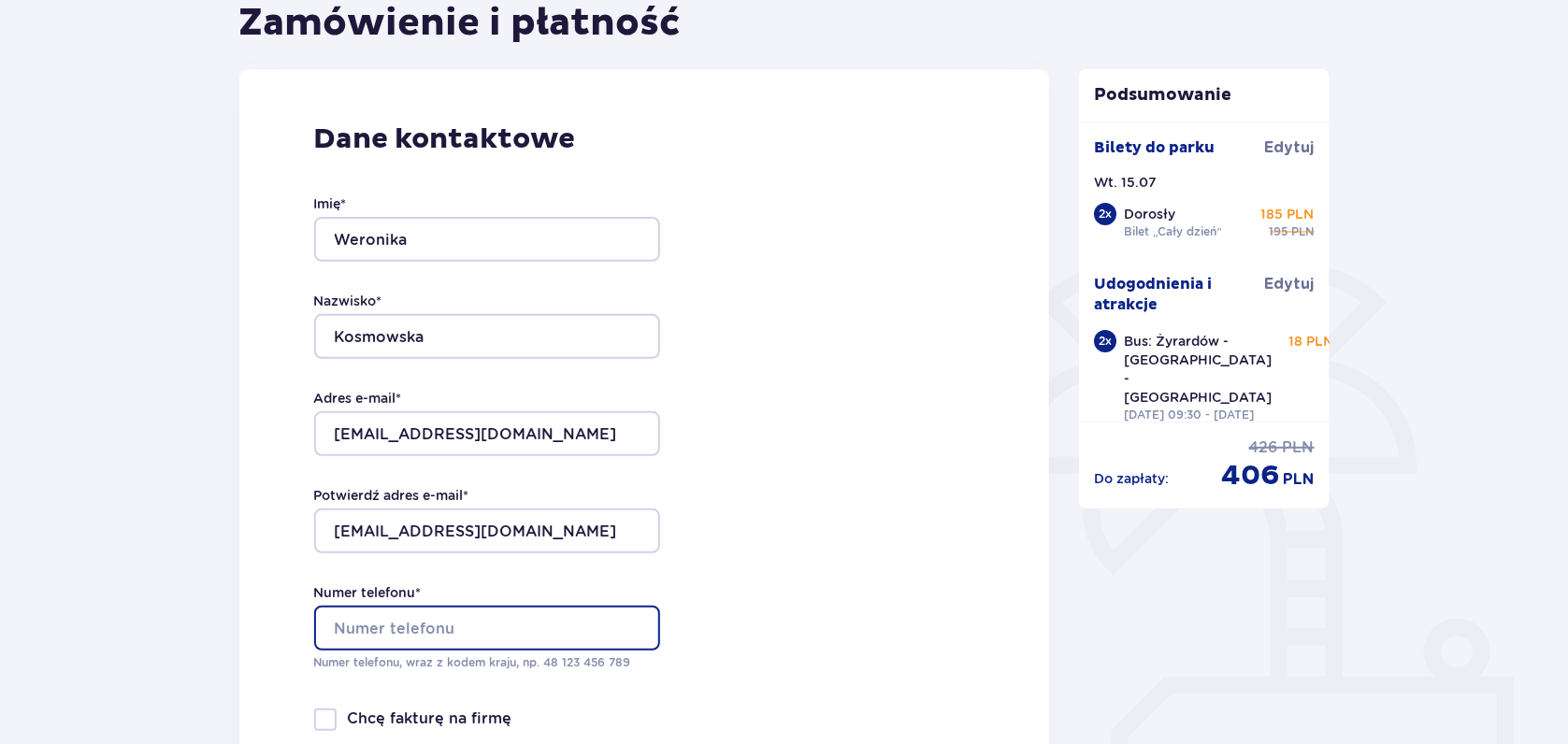 click on "Numer telefonu *" at bounding box center (487, 628) 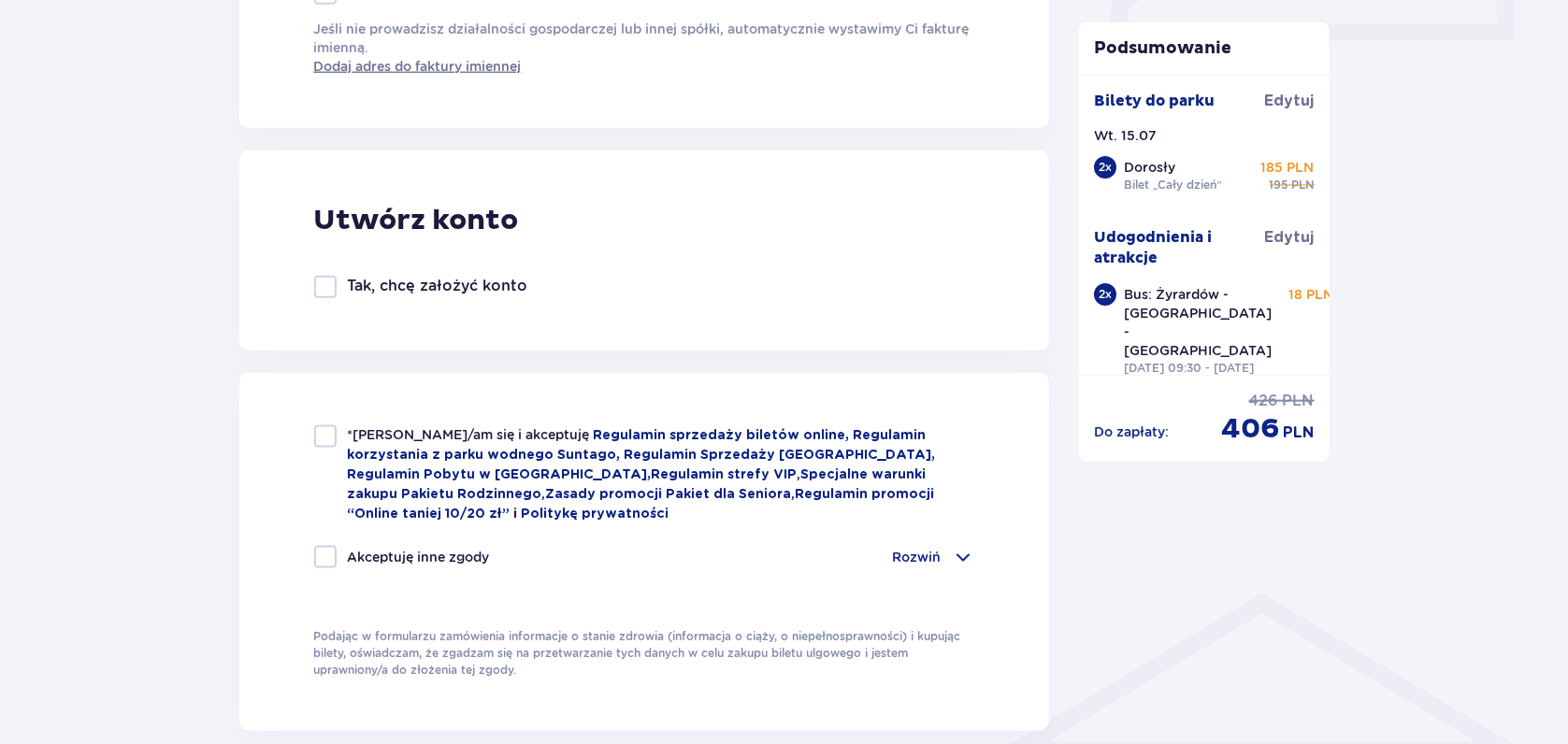 scroll, scrollTop: 991, scrollLeft: 0, axis: vertical 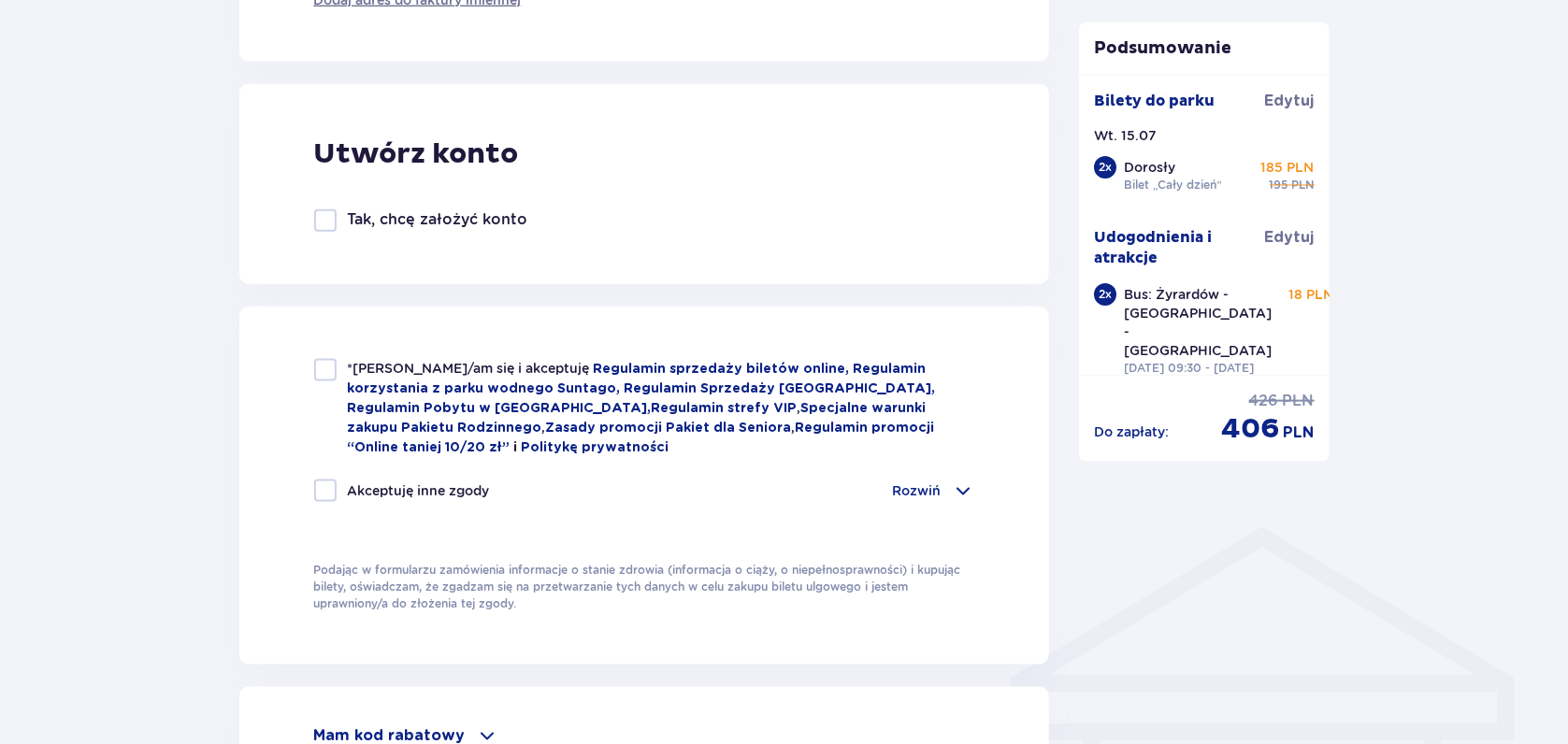 type on "+48 666851926" 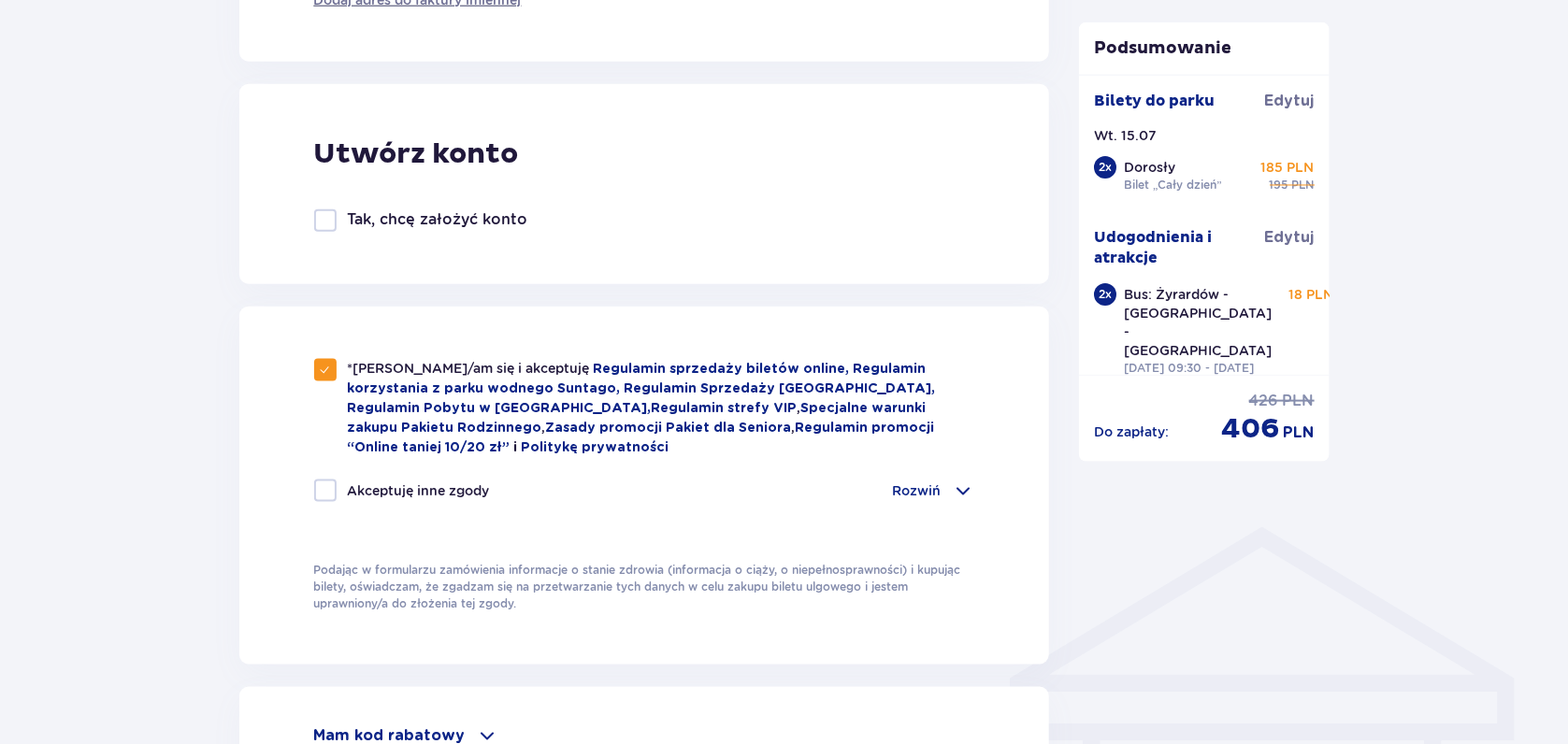 checkbox on "true" 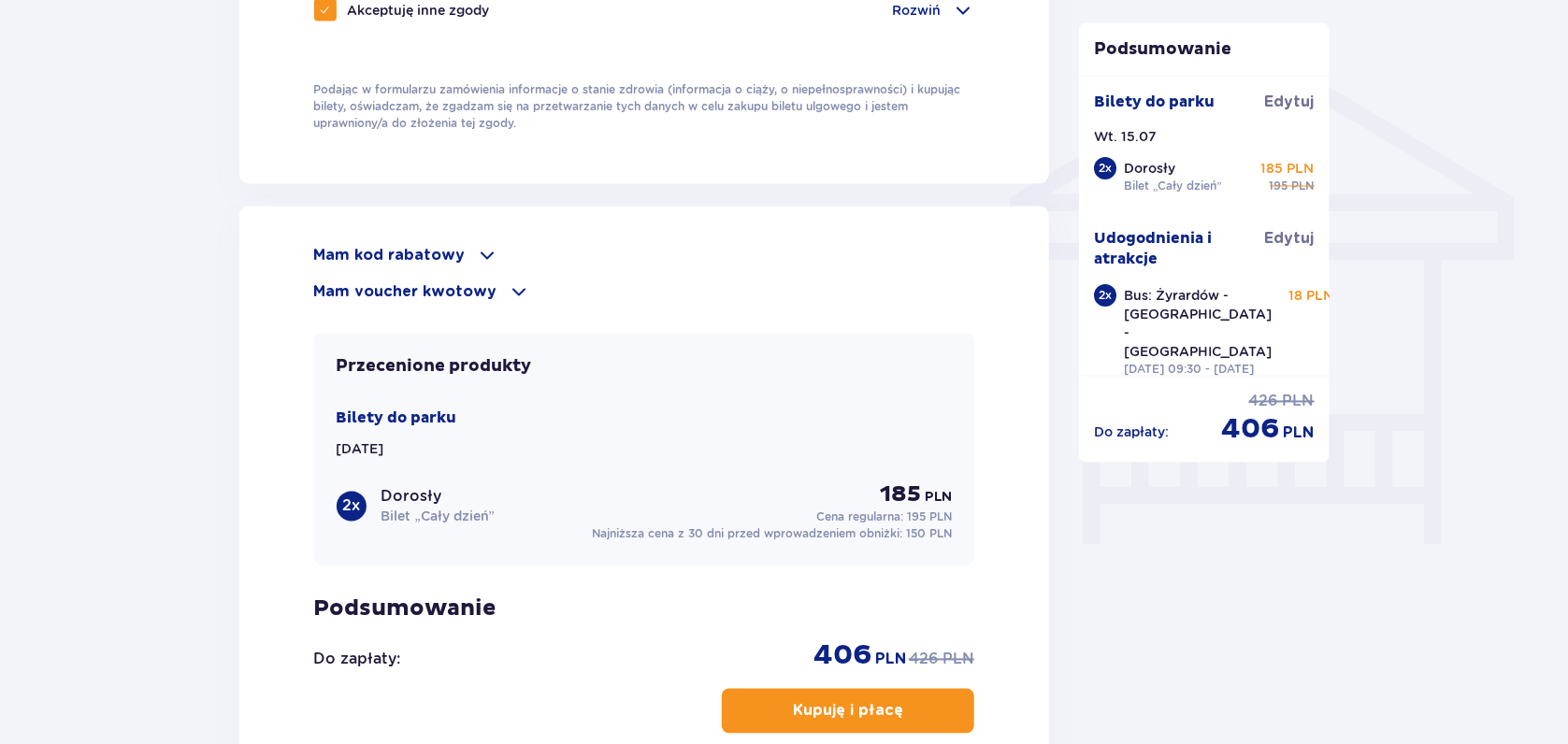 scroll, scrollTop: 1585, scrollLeft: 0, axis: vertical 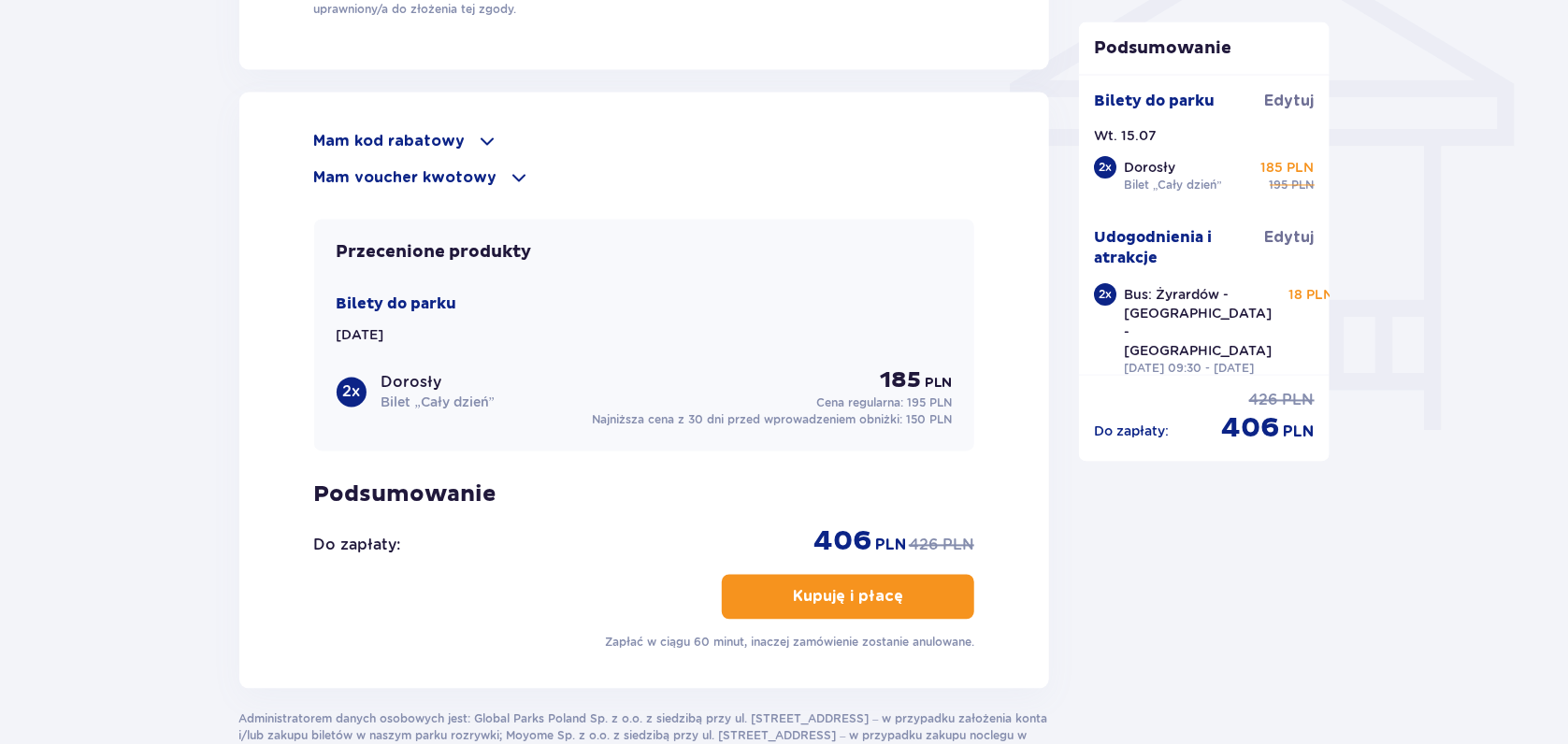 click on "Kupuję i płacę" at bounding box center (848, 597) 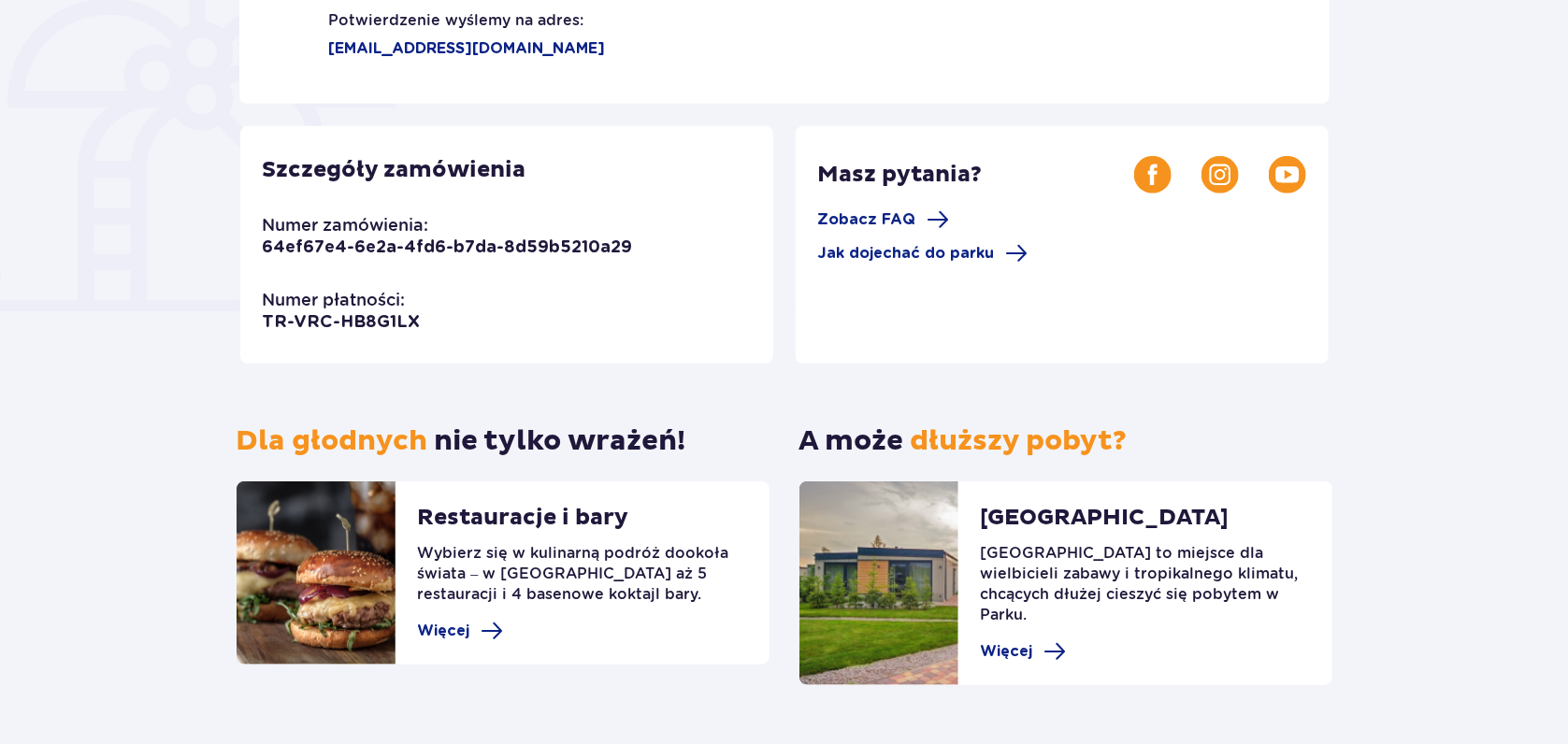scroll, scrollTop: 465, scrollLeft: 0, axis: vertical 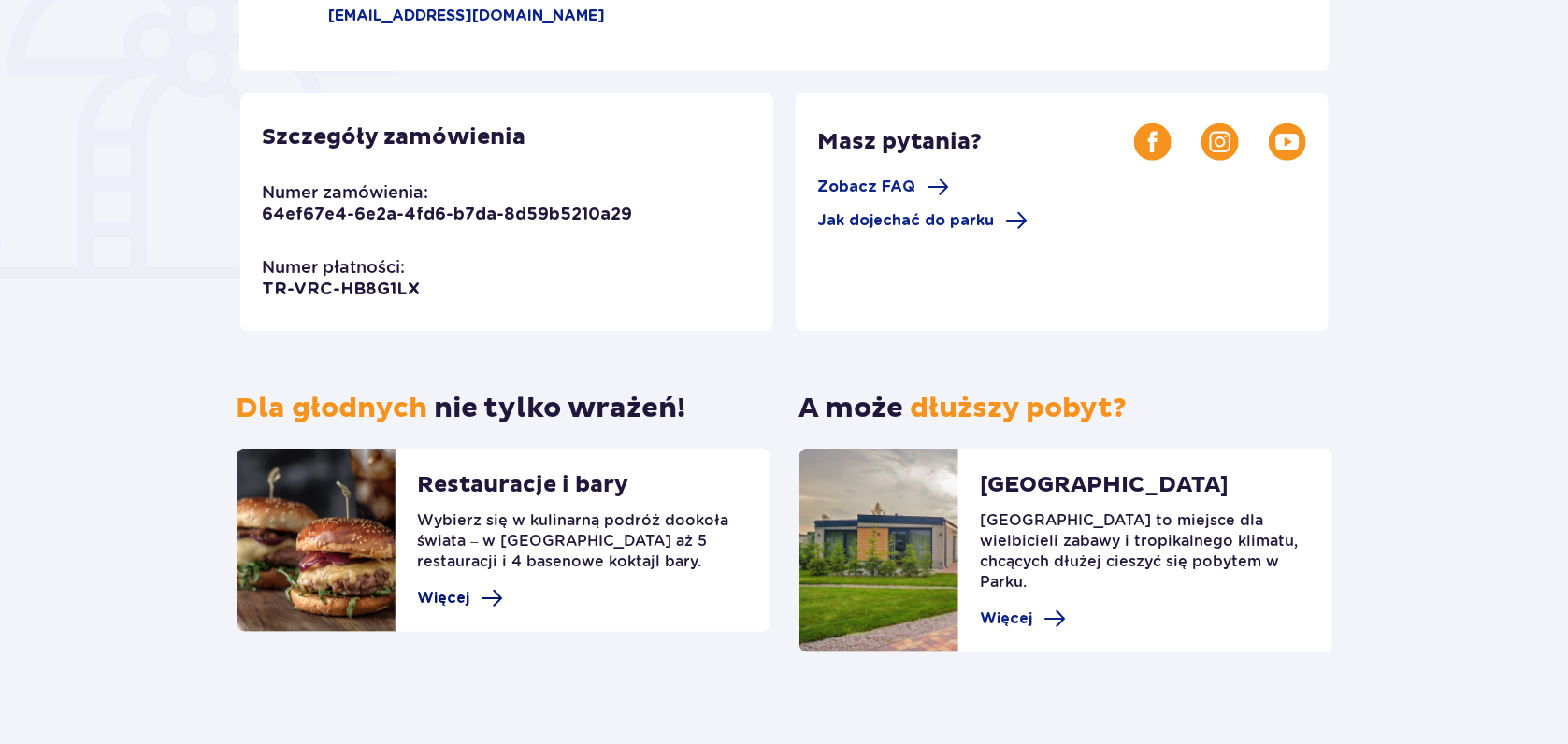 click on "Więcej" at bounding box center (444, 598) 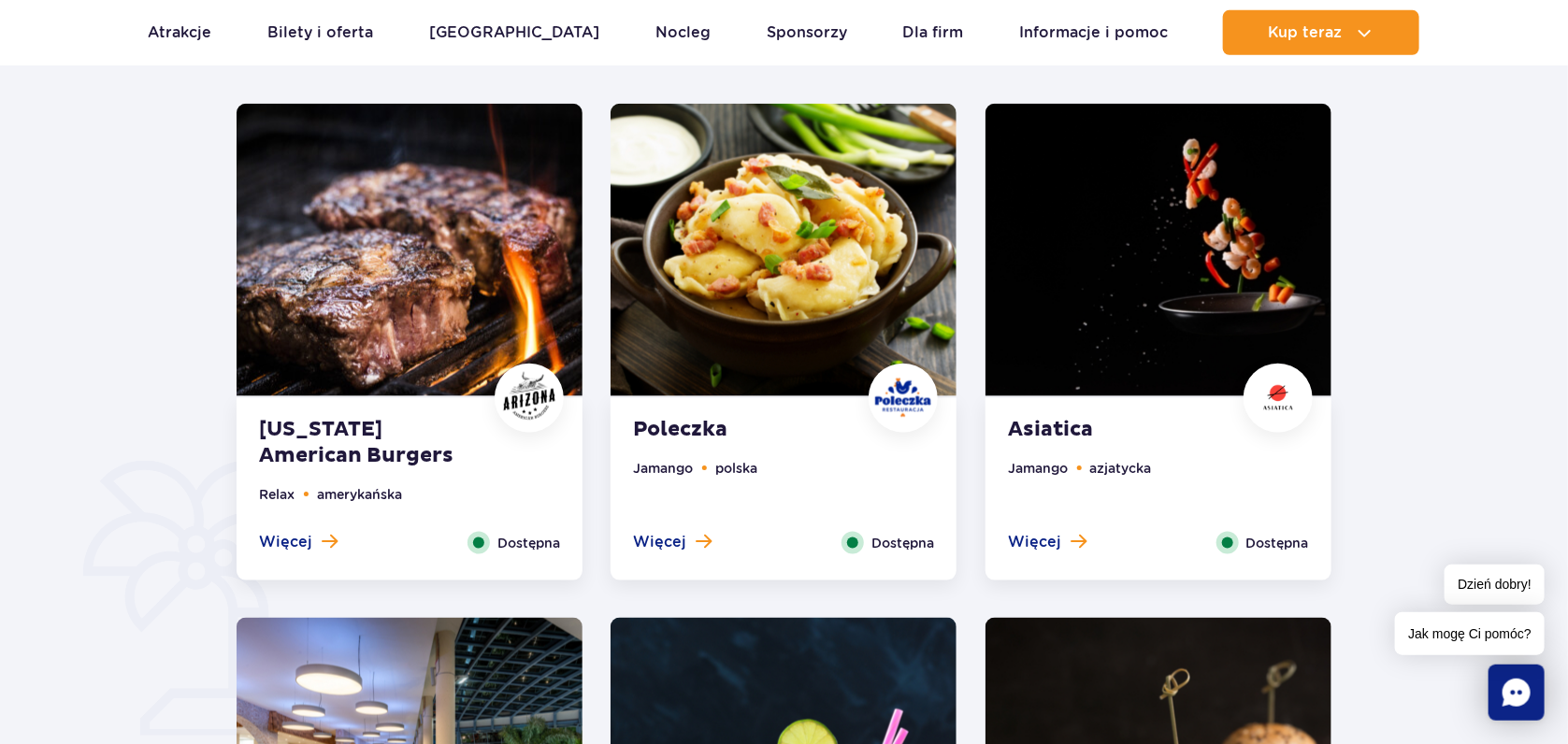 scroll, scrollTop: 793, scrollLeft: 0, axis: vertical 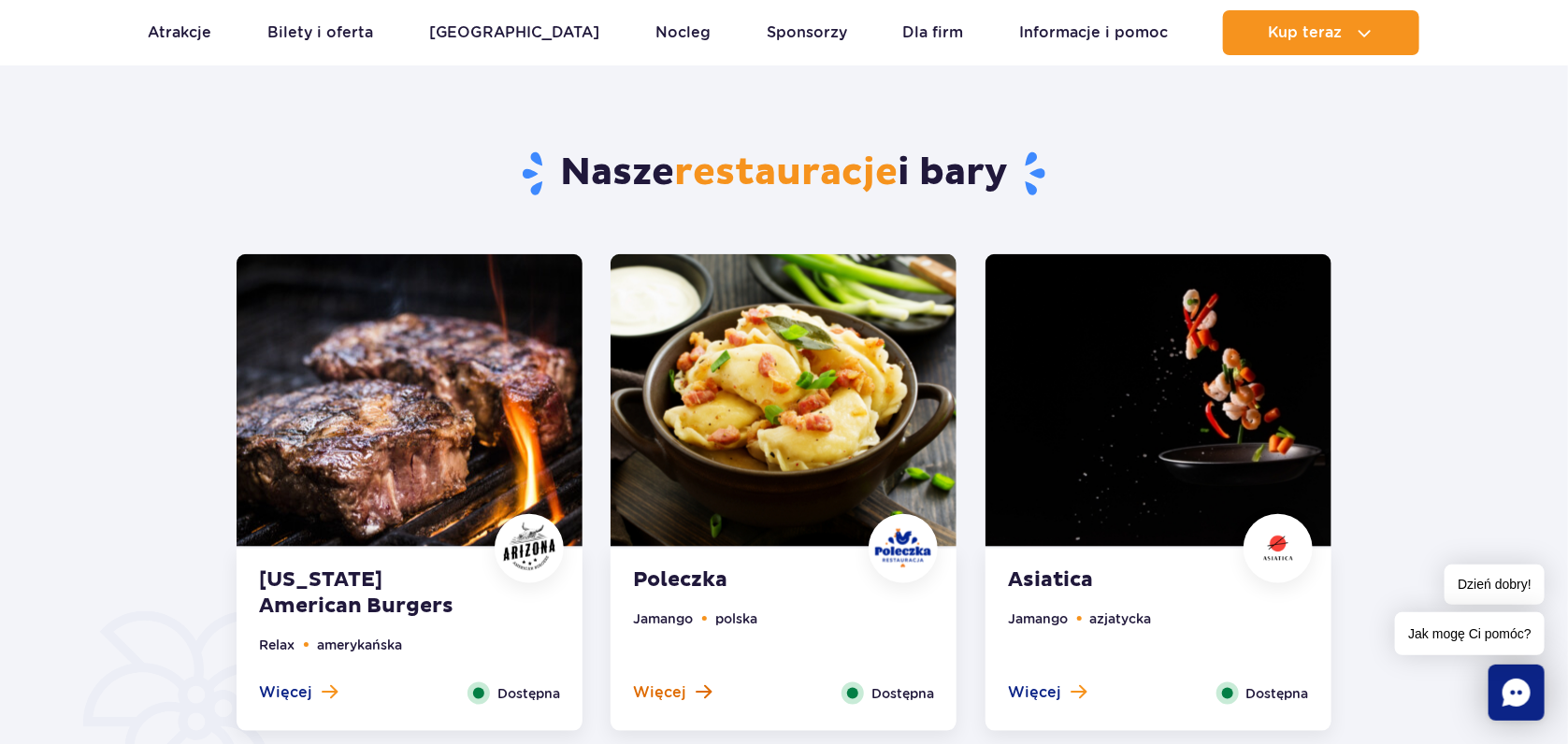 click on "Więcej" at bounding box center (659, 693) 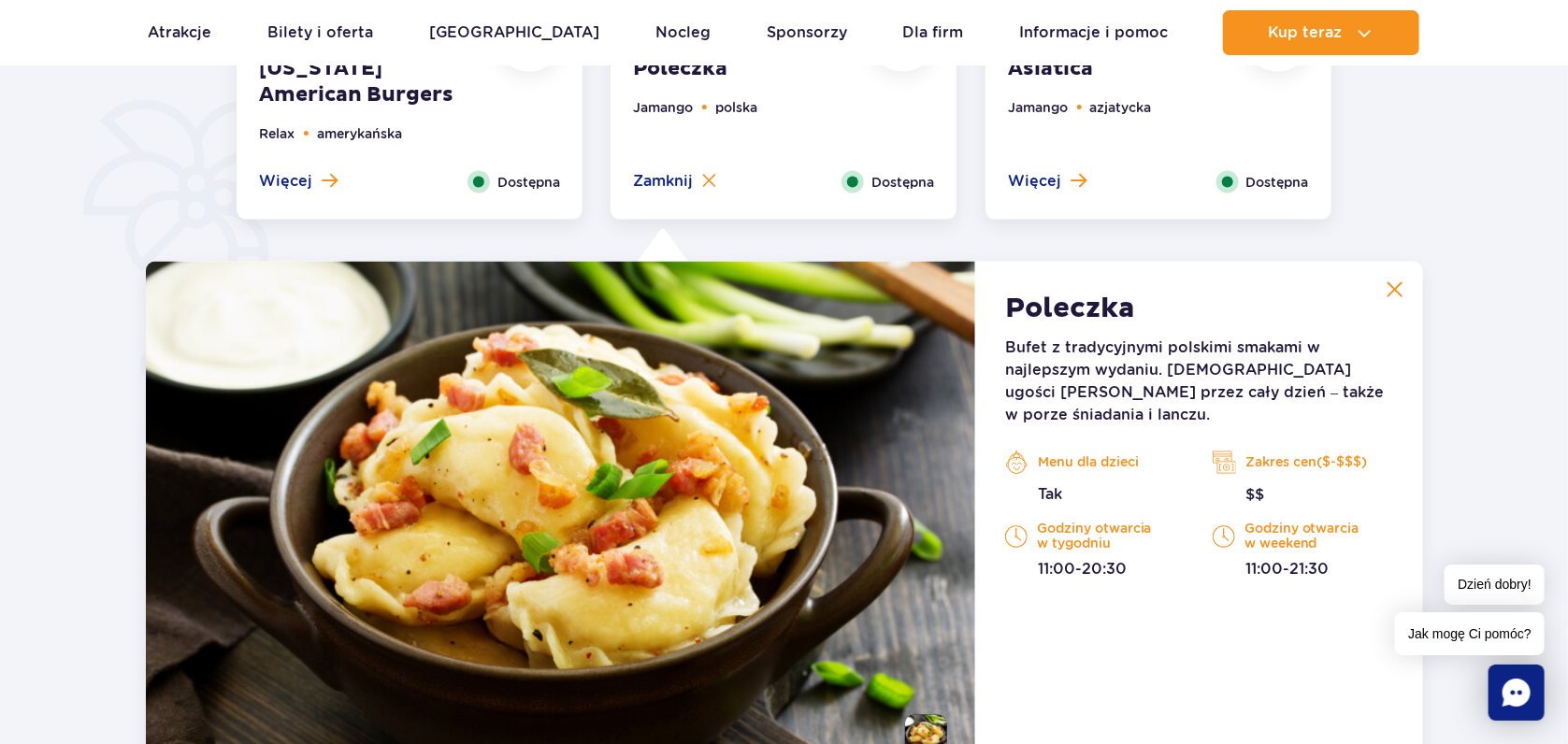 scroll, scrollTop: 1254, scrollLeft: 0, axis: vertical 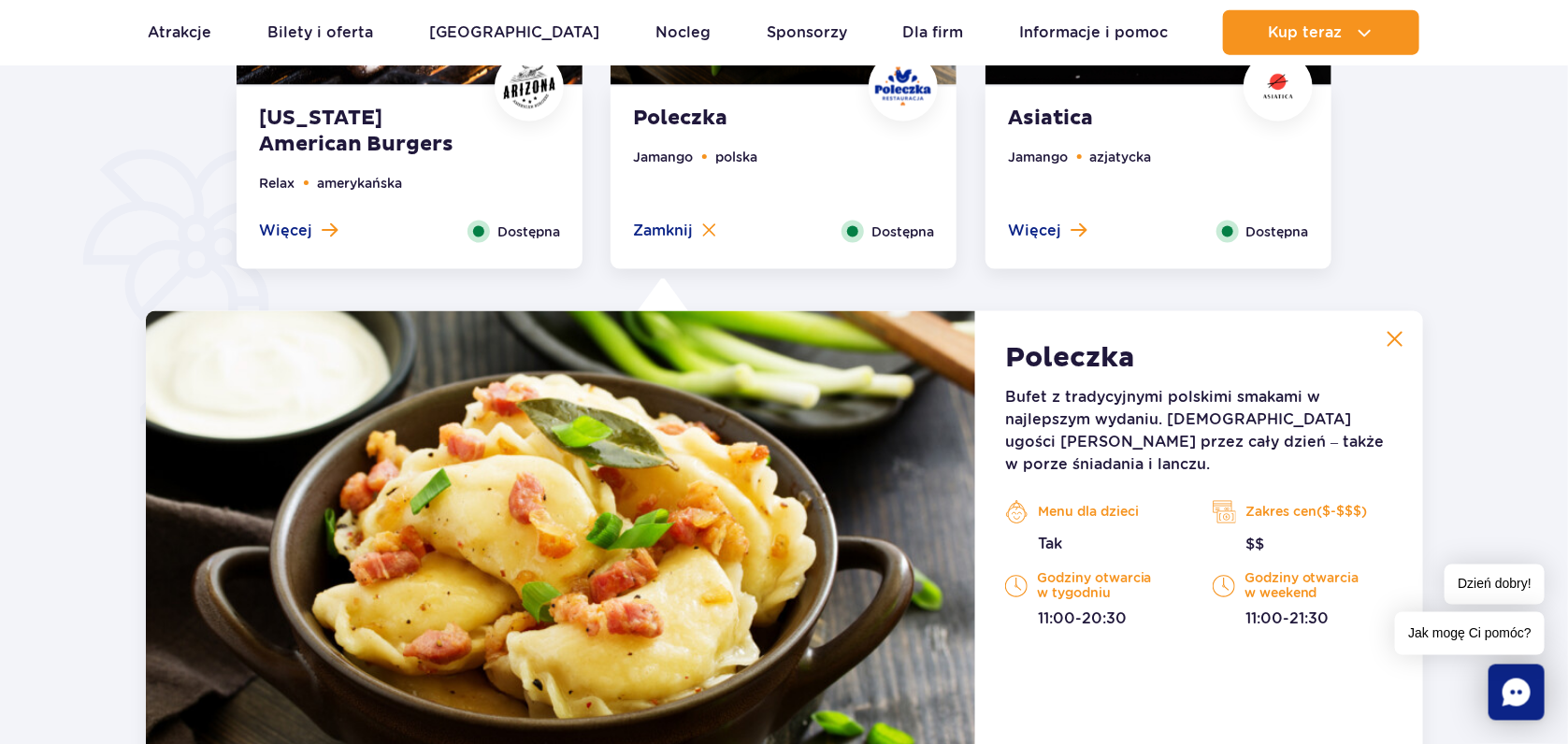 click on "$$" at bounding box center (1302, 545) 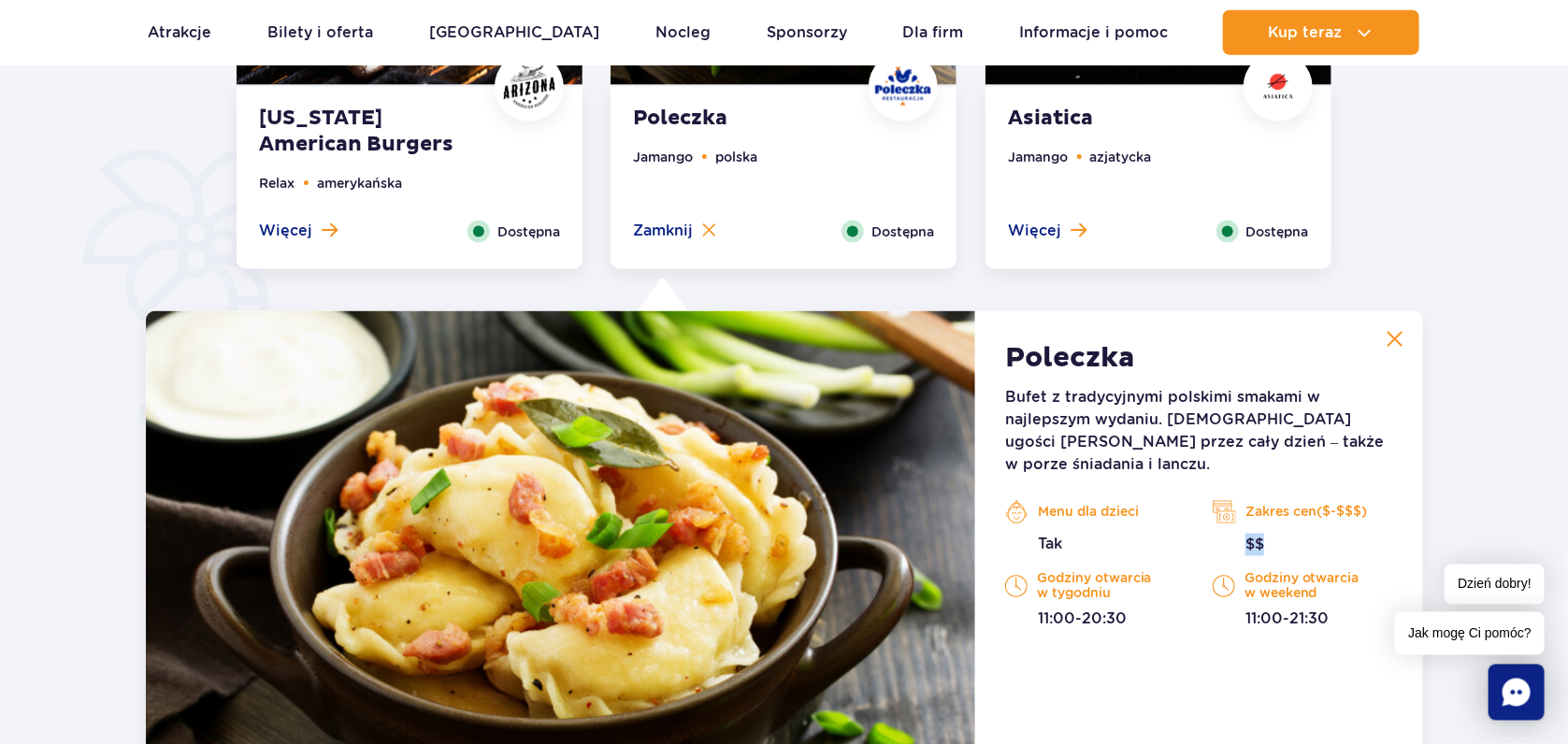 click on "$$" at bounding box center (1302, 545) 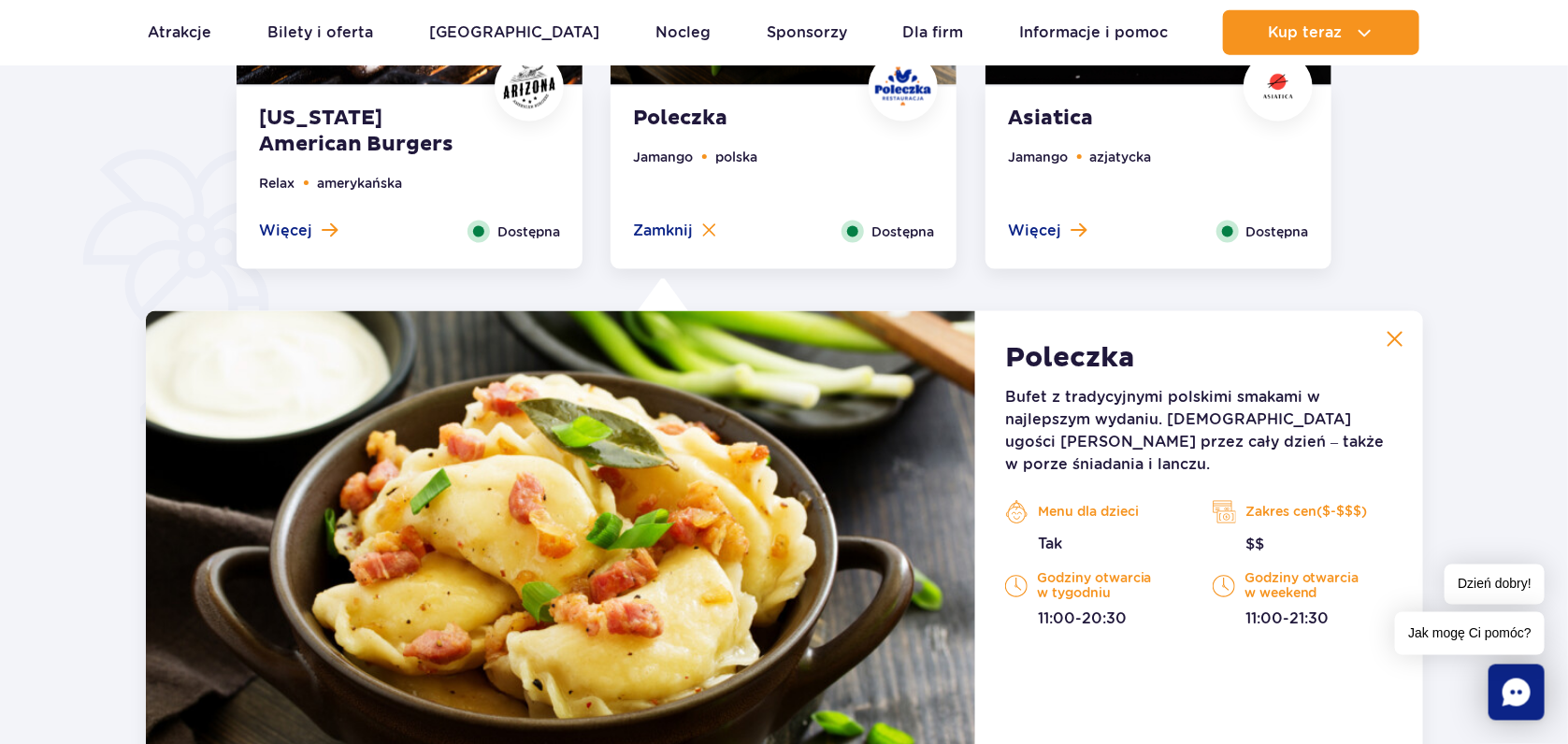 click on "$$" at bounding box center (1302, 545) 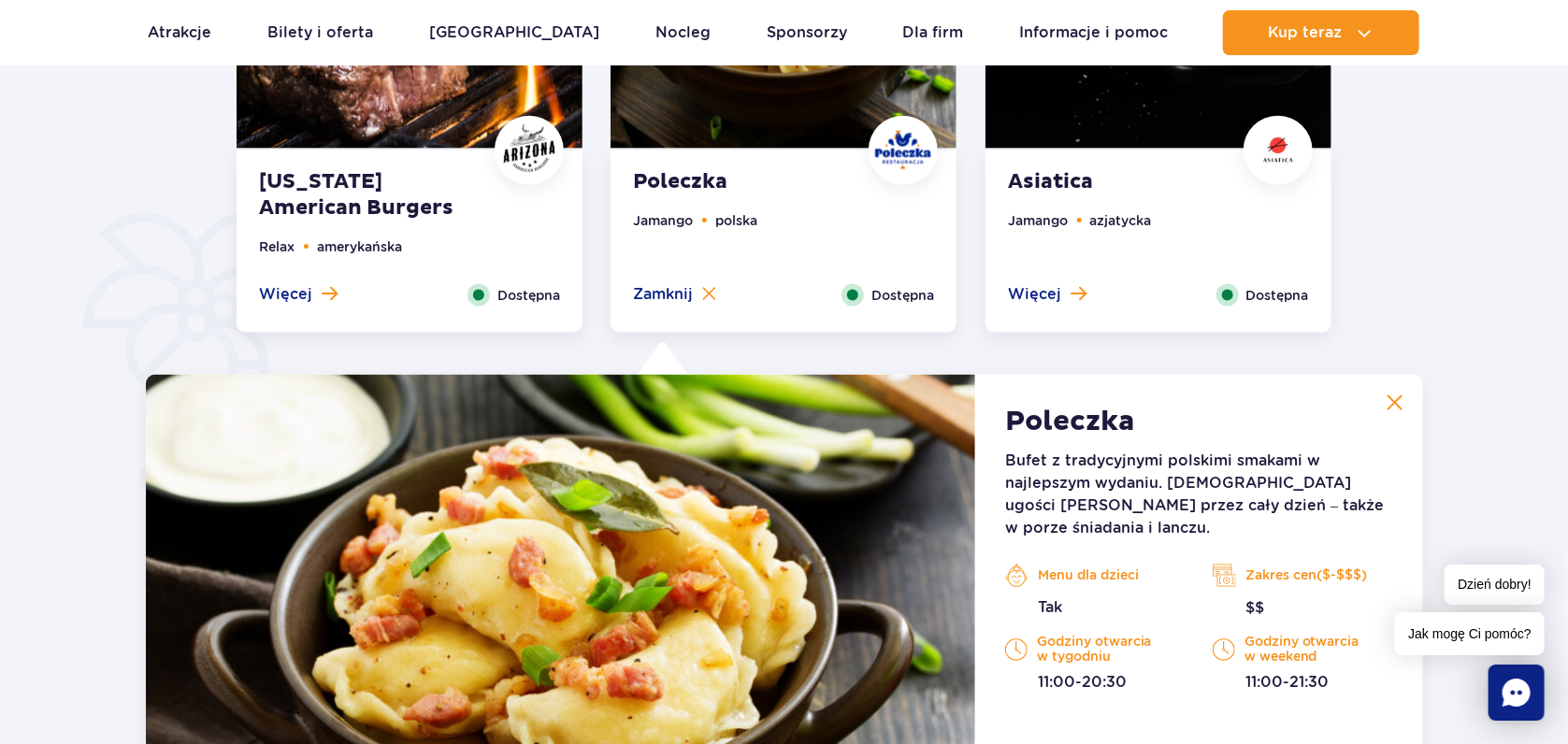 scroll, scrollTop: 1056, scrollLeft: 0, axis: vertical 